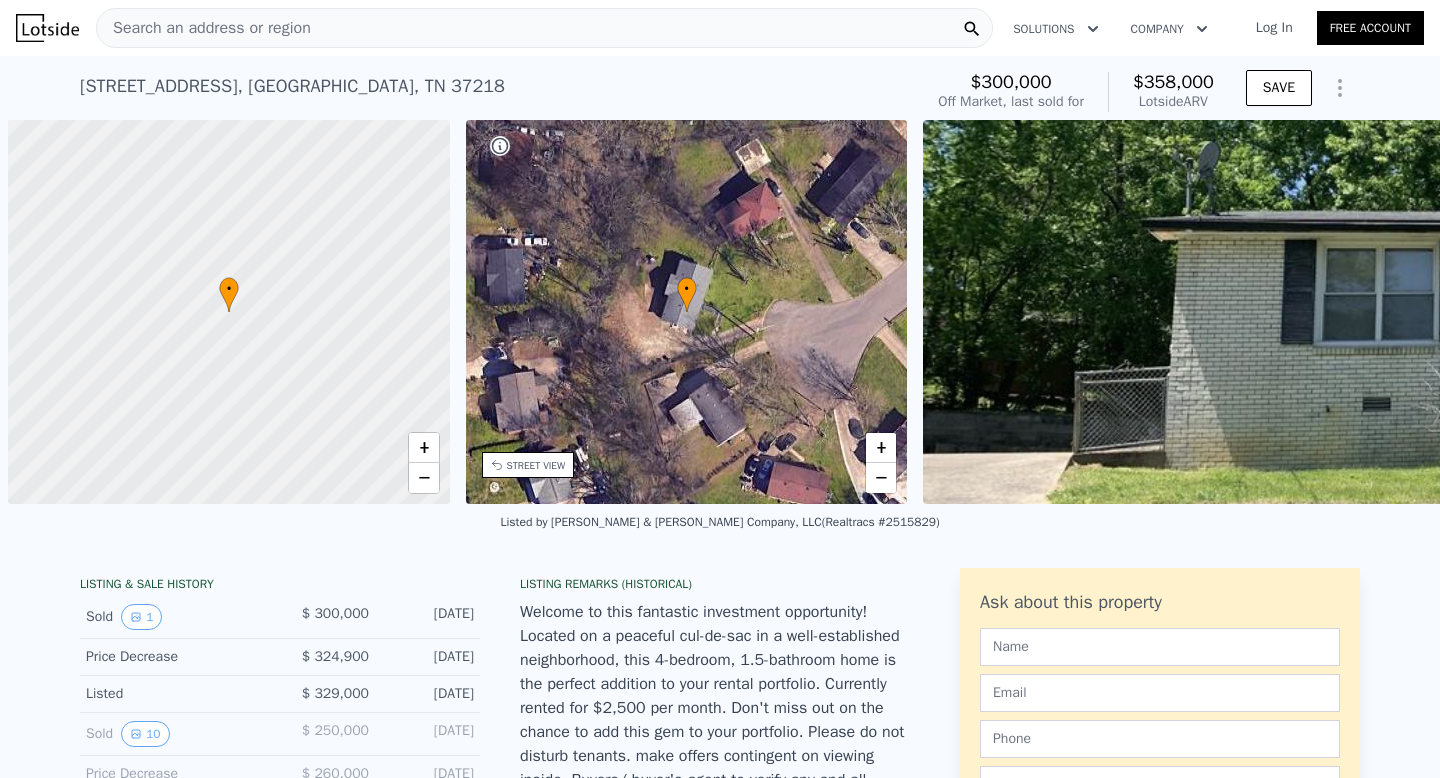scroll, scrollTop: 0, scrollLeft: 0, axis: both 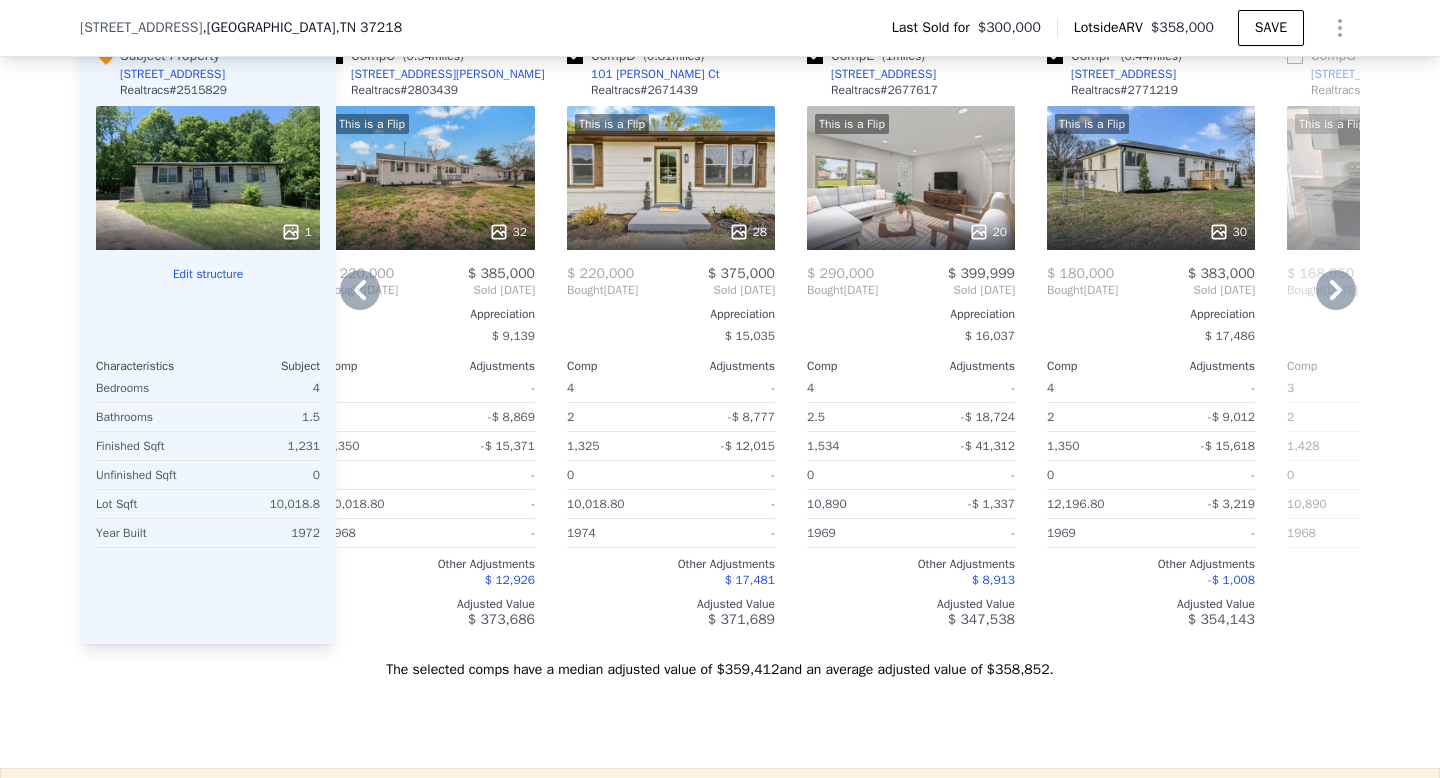 click on "This is a Flip 30" at bounding box center [1151, 178] 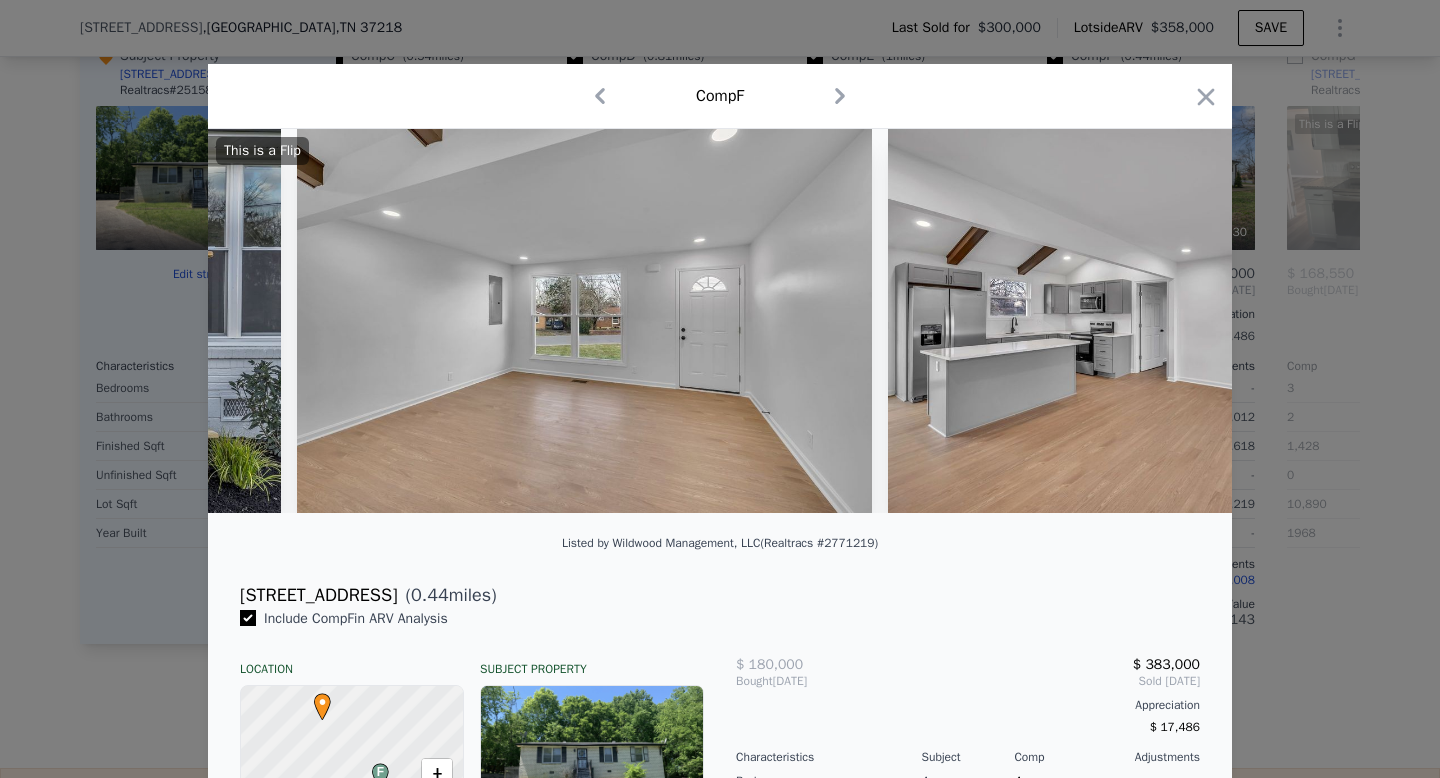 scroll, scrollTop: 0, scrollLeft: 1403, axis: horizontal 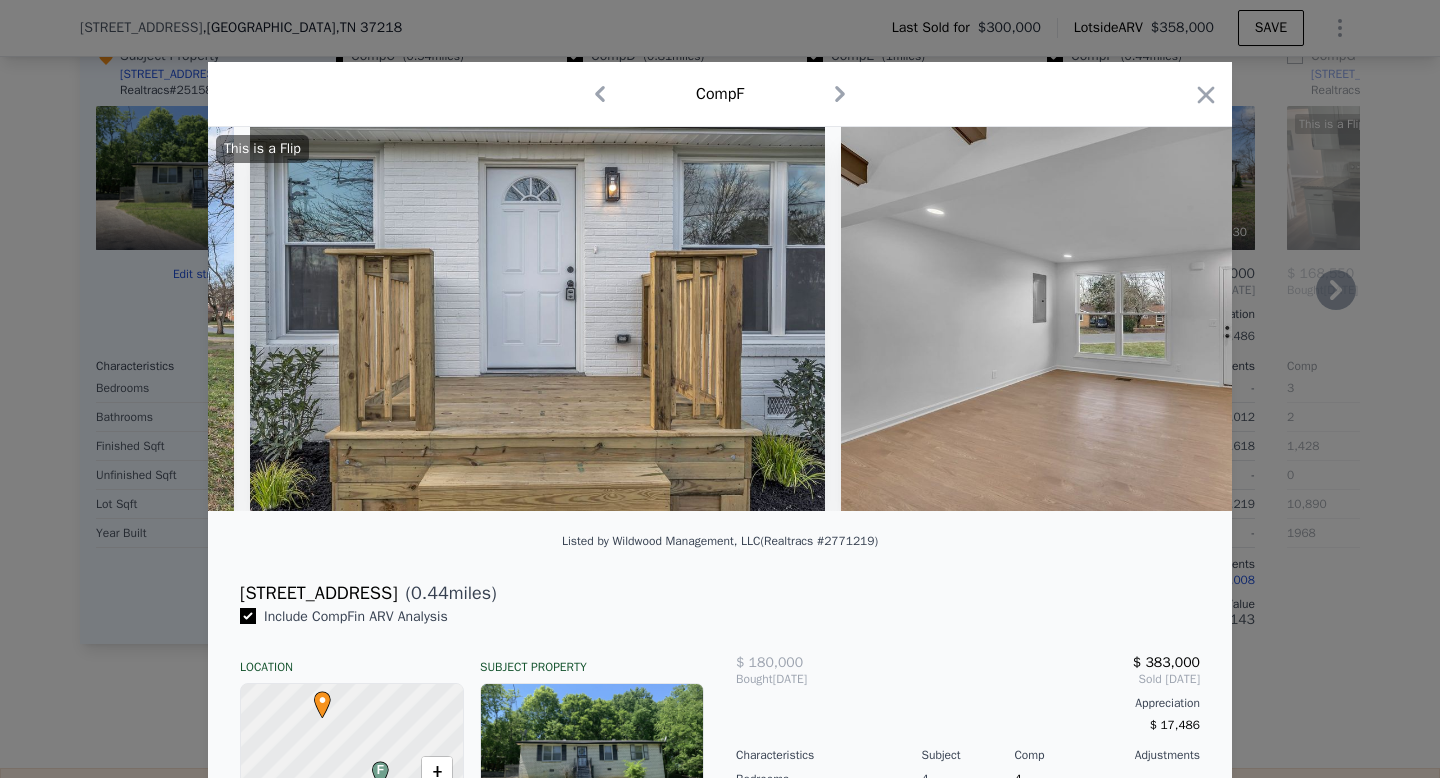 click 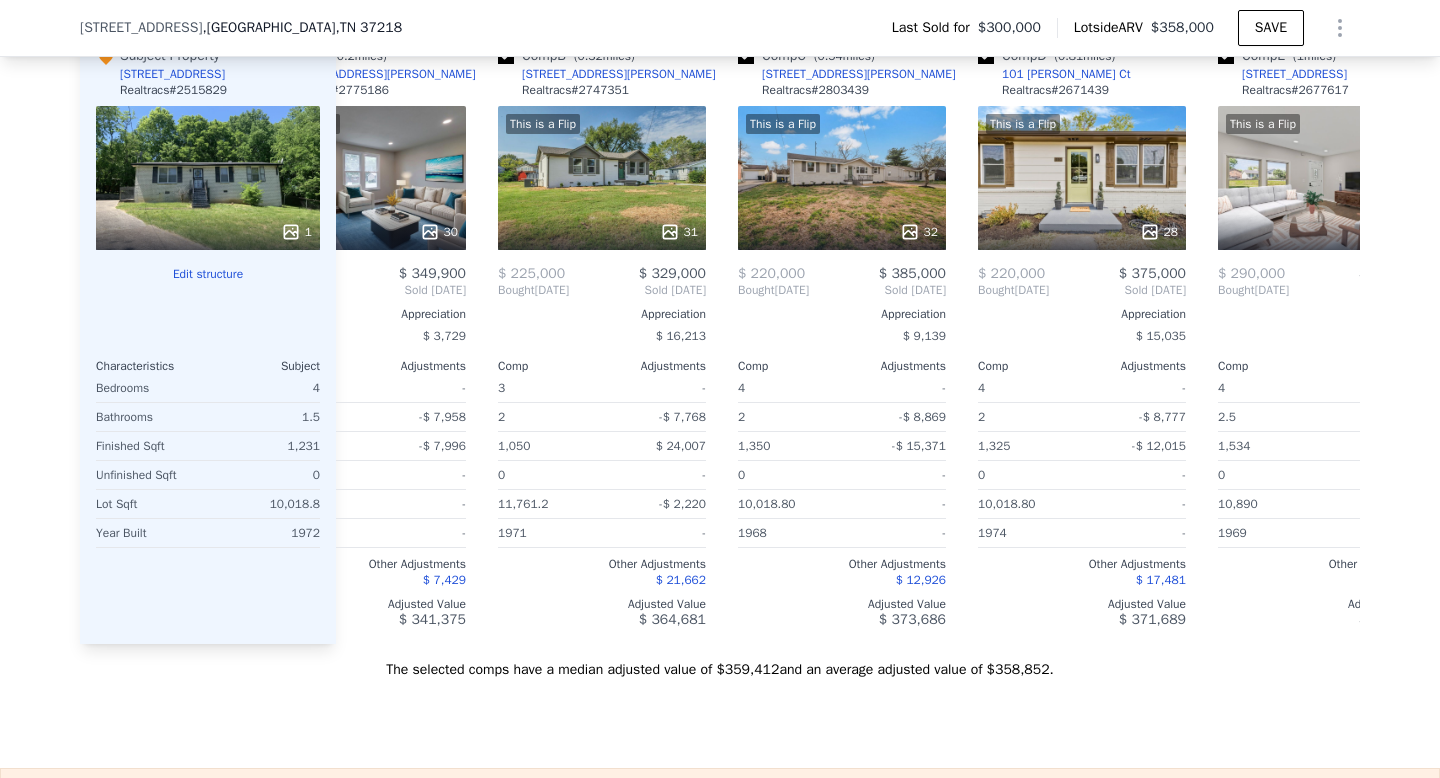 scroll, scrollTop: 0, scrollLeft: 0, axis: both 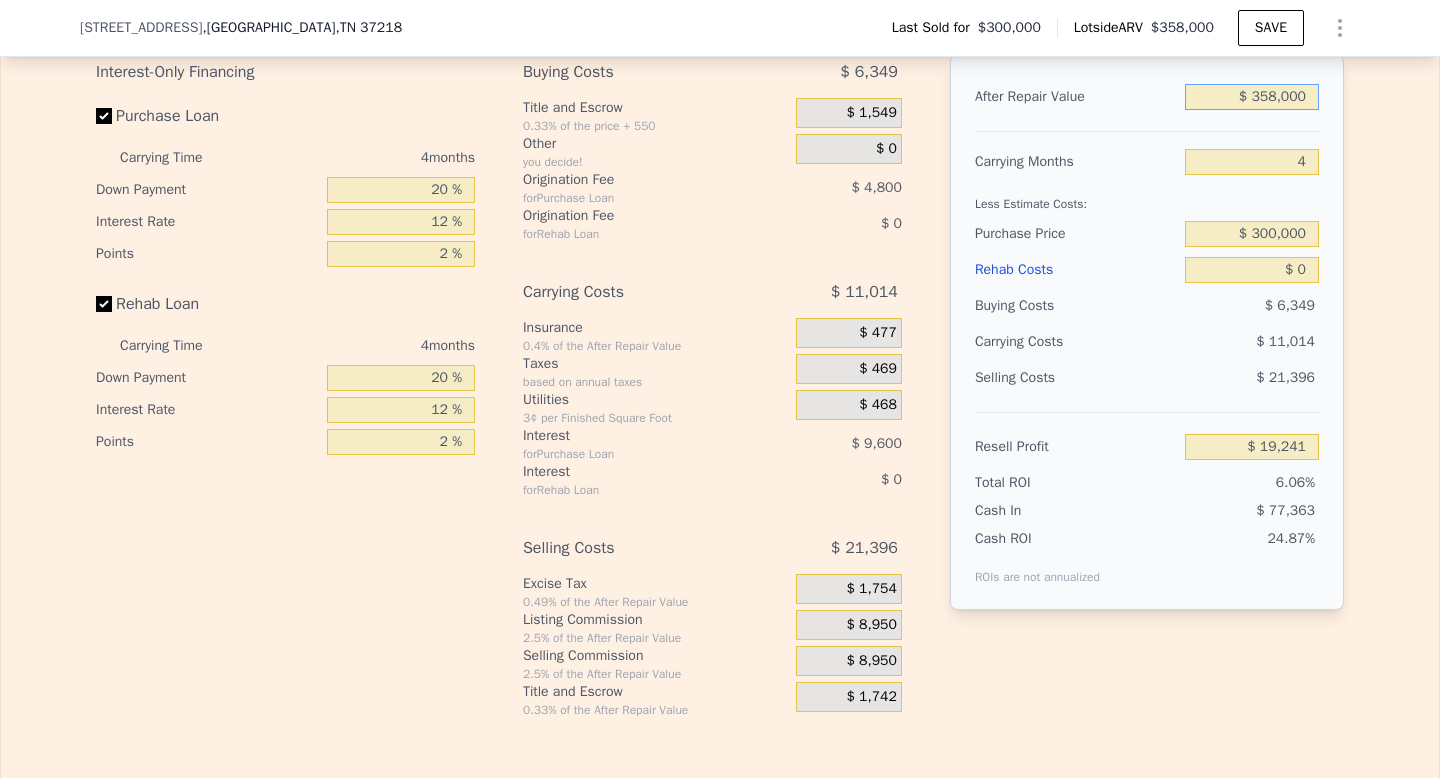 click on "$ 358,000" at bounding box center [1252, 97] 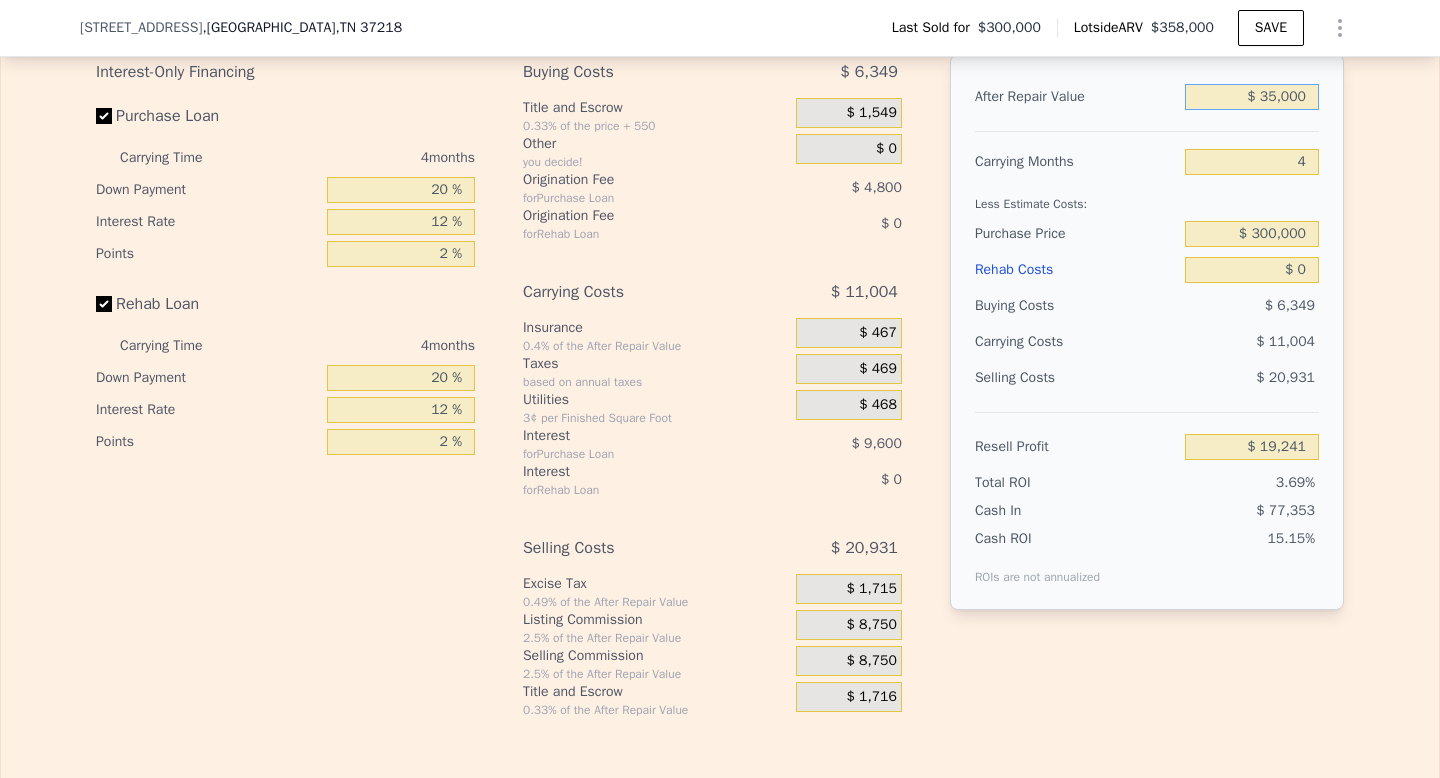 type on "$ 350,000" 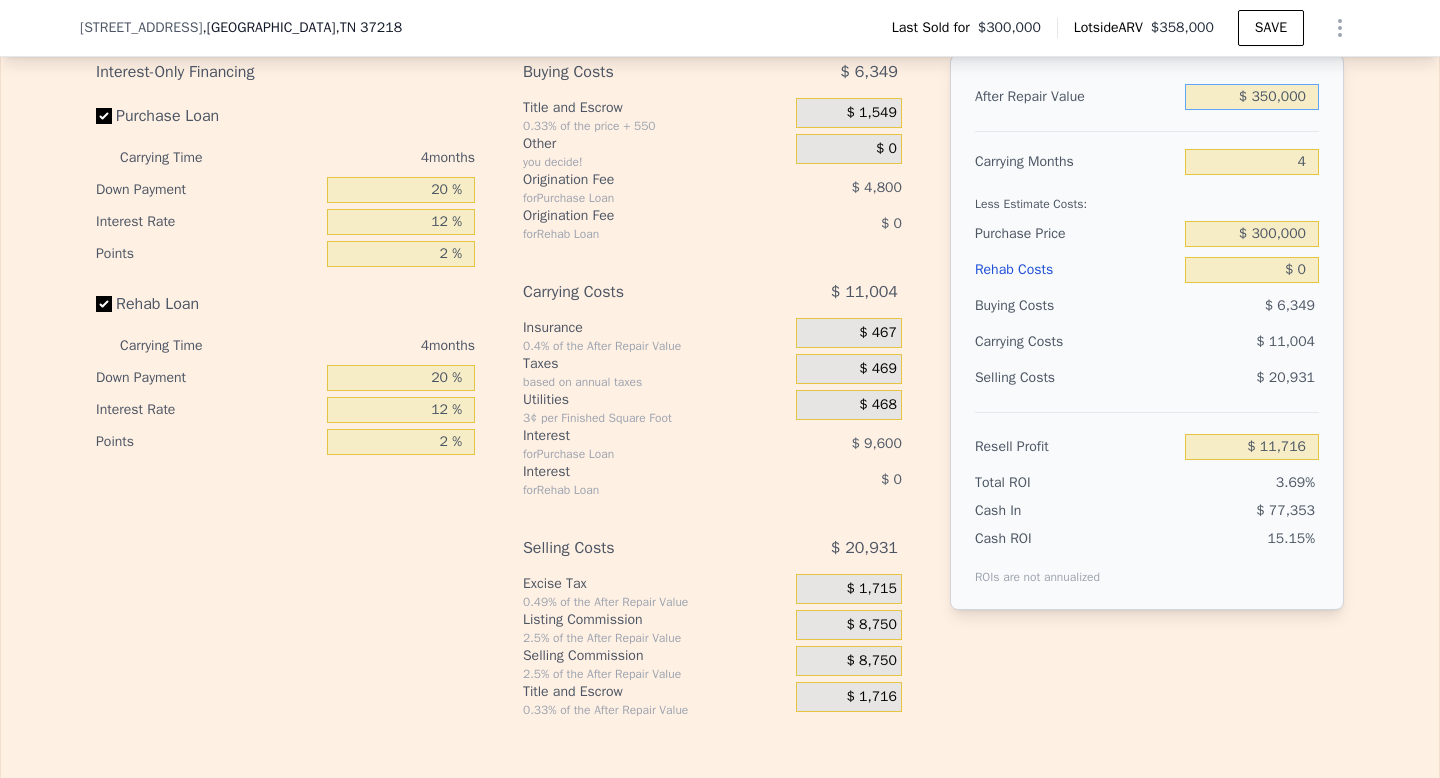 type on "$ 11,716" 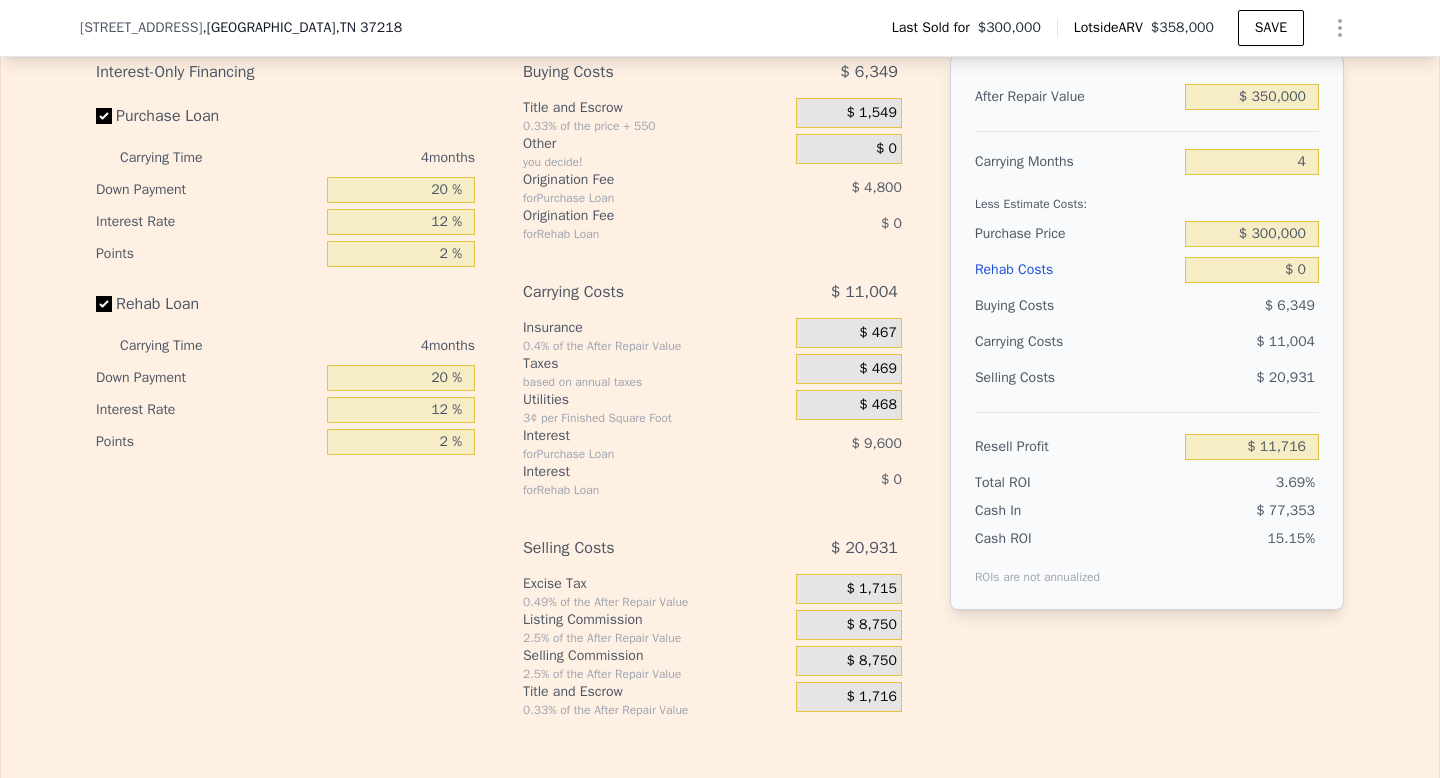 click on "$ 0" at bounding box center (886, 149) 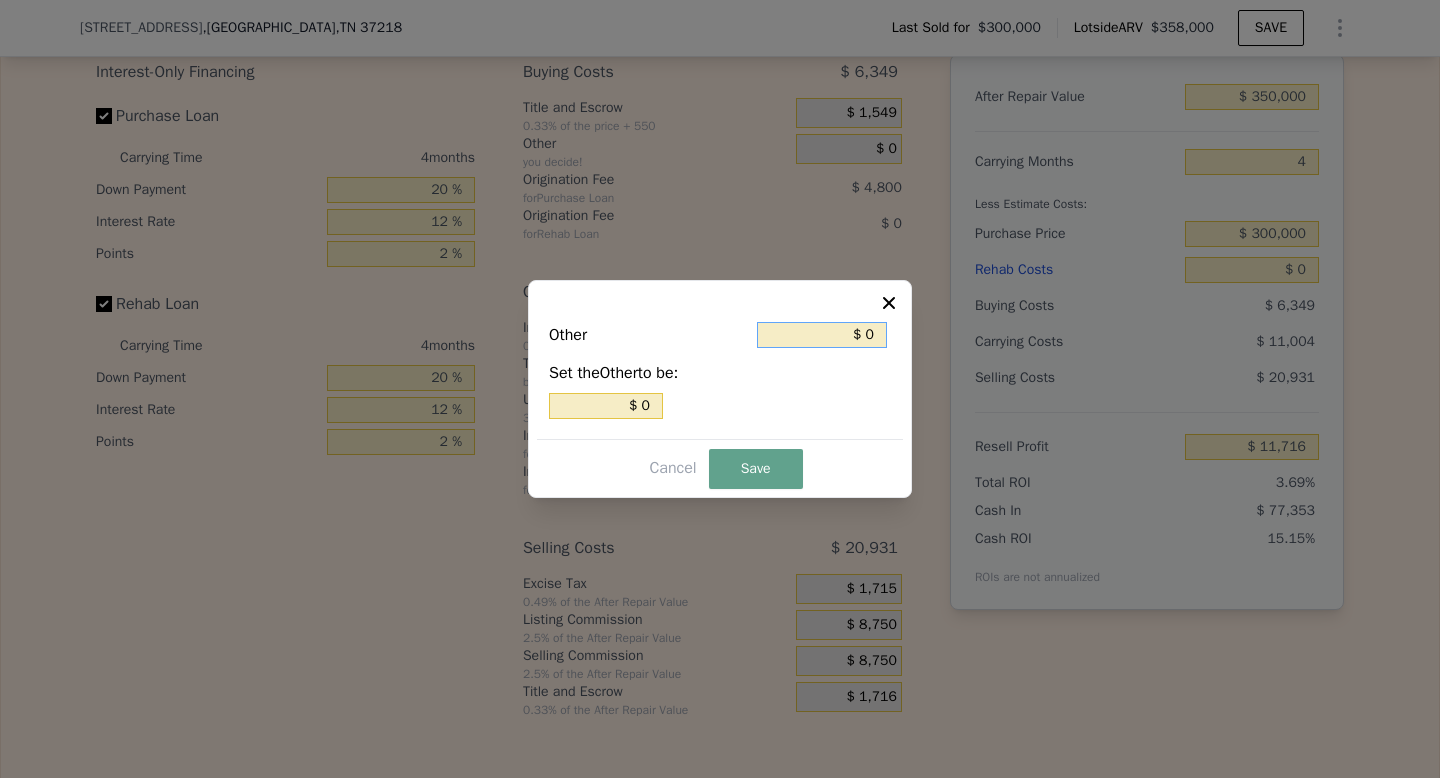 click on "$ 0" at bounding box center (822, 335) 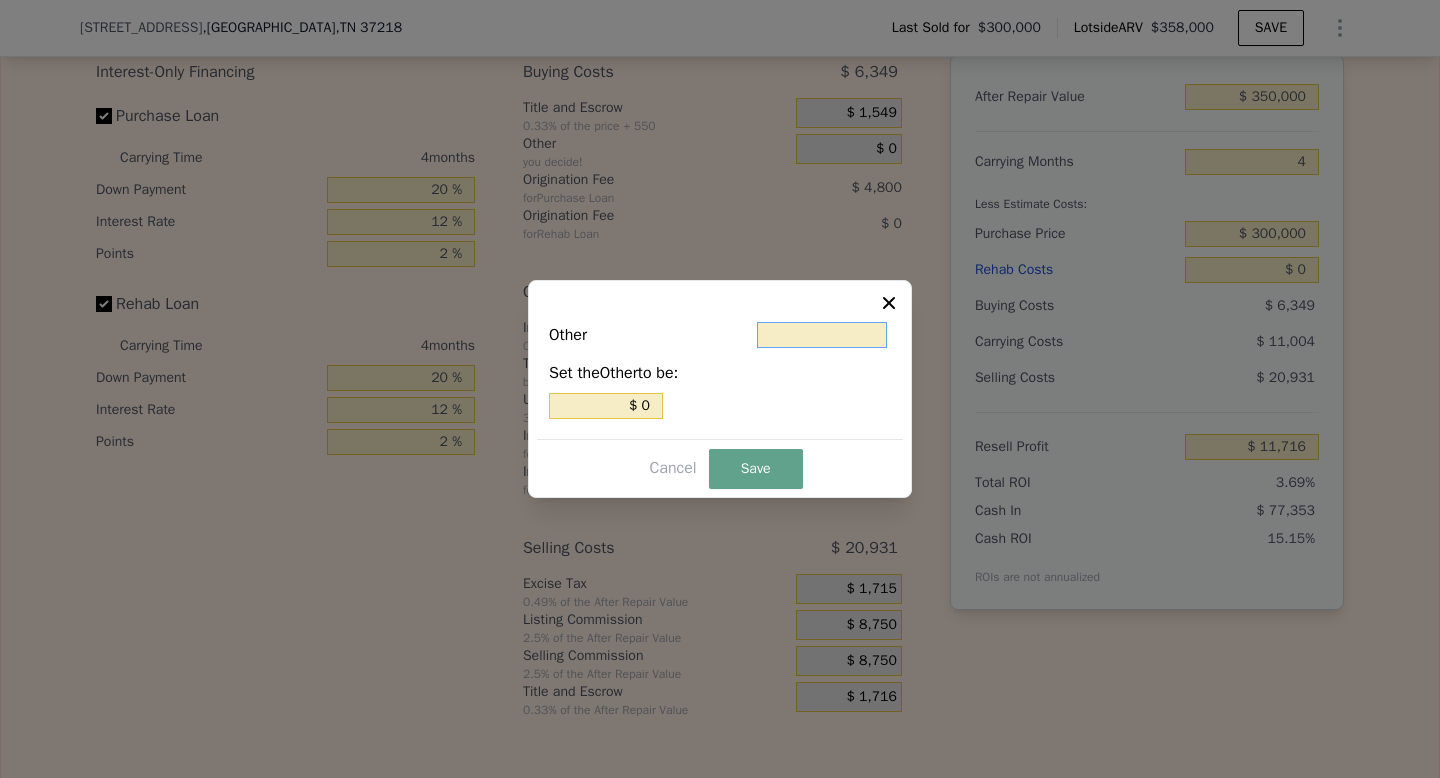 type on "$ 1" 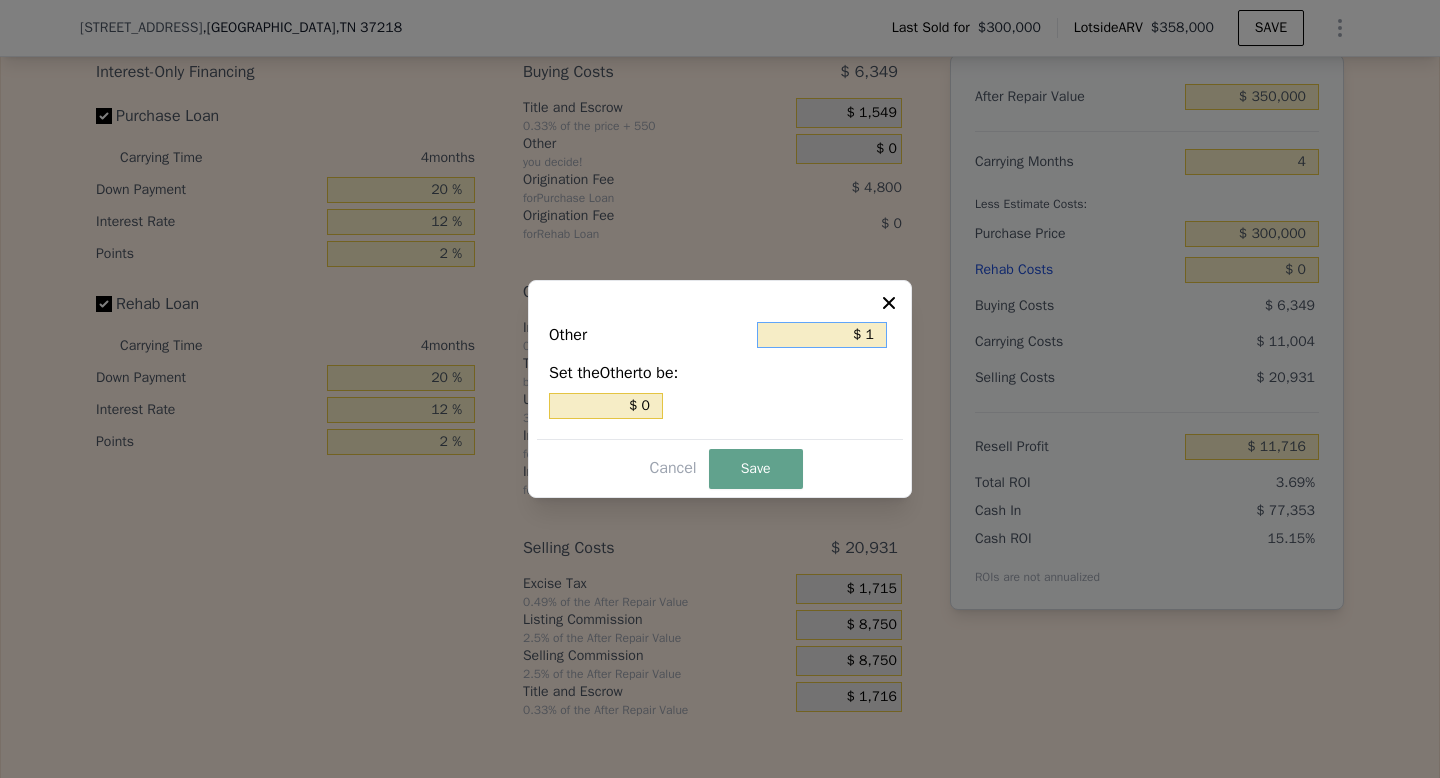 type on "$ 1" 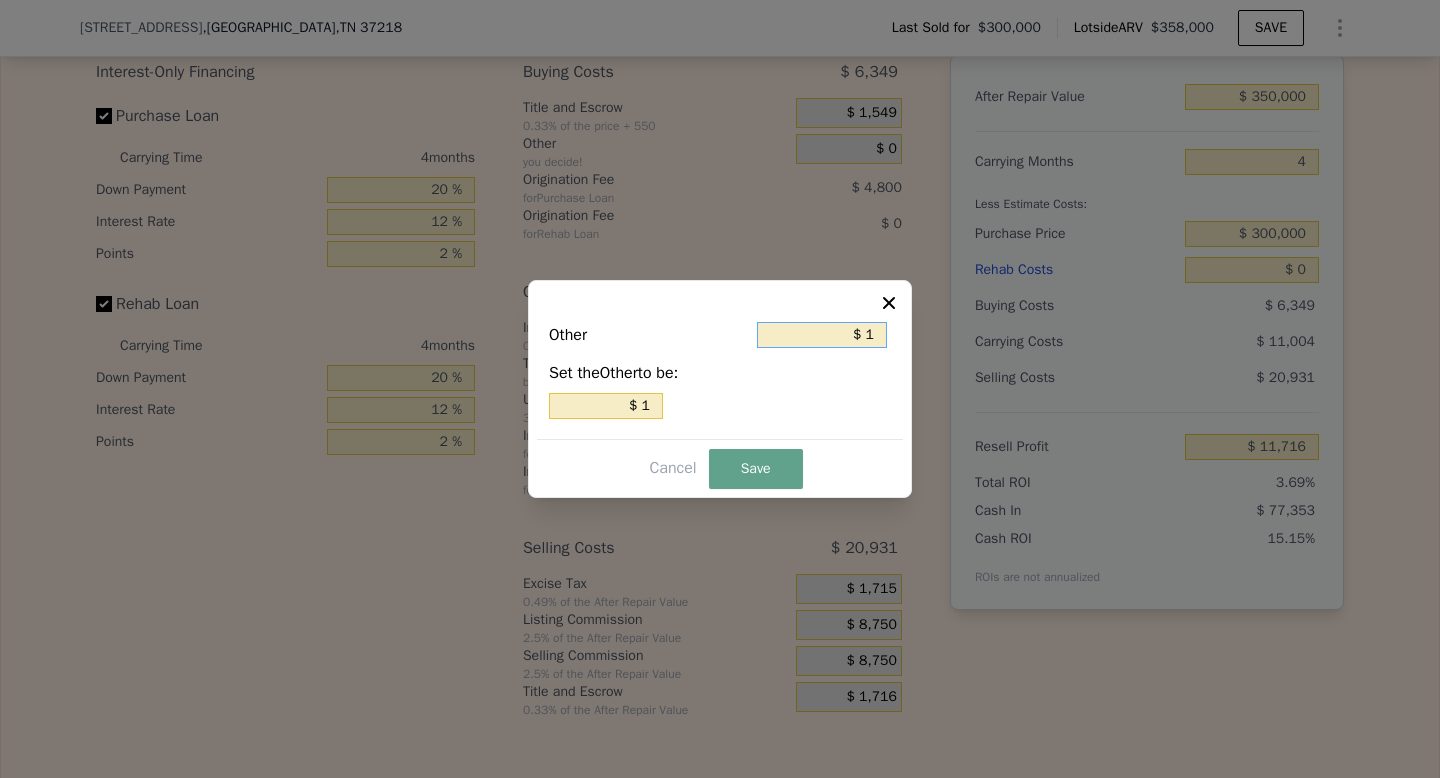 type on "$ 15" 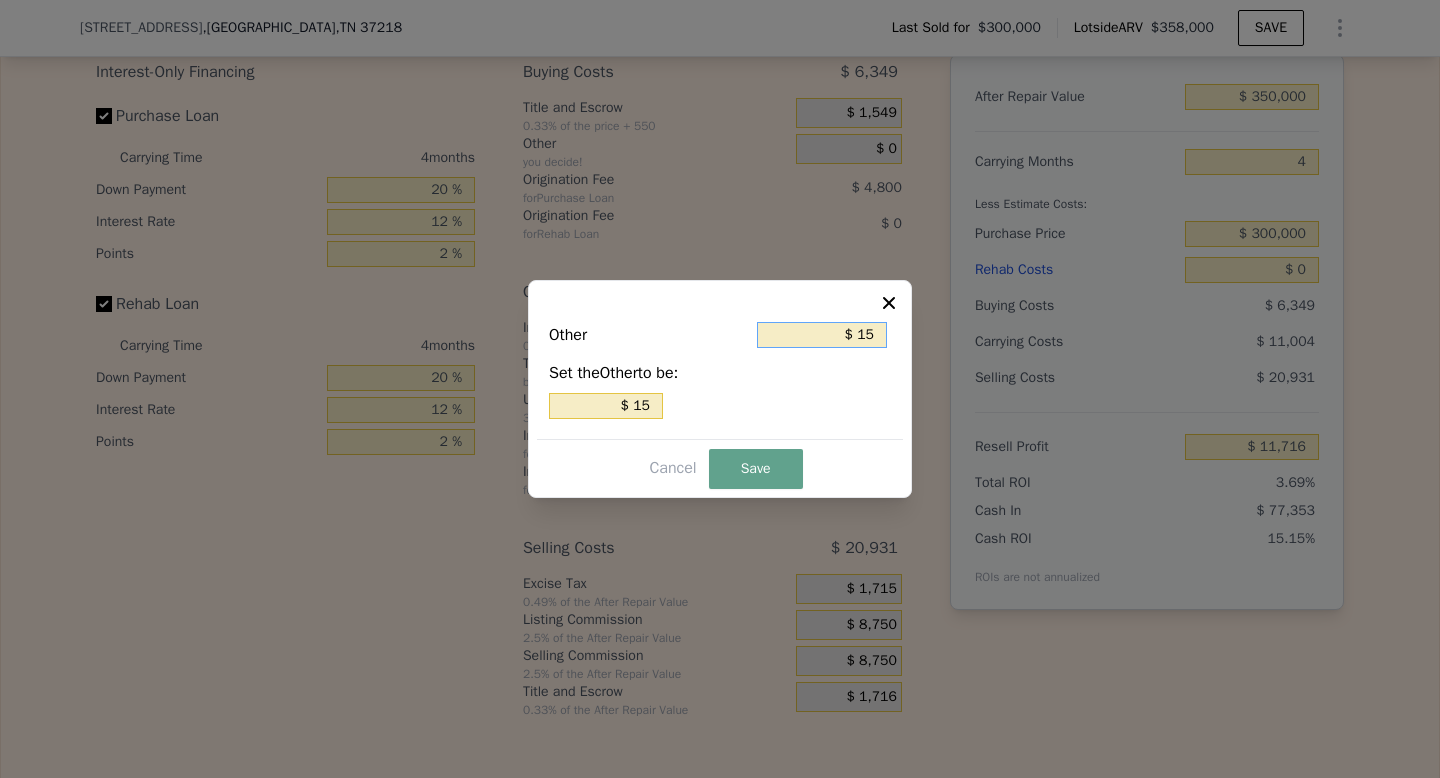 type on "$ 150" 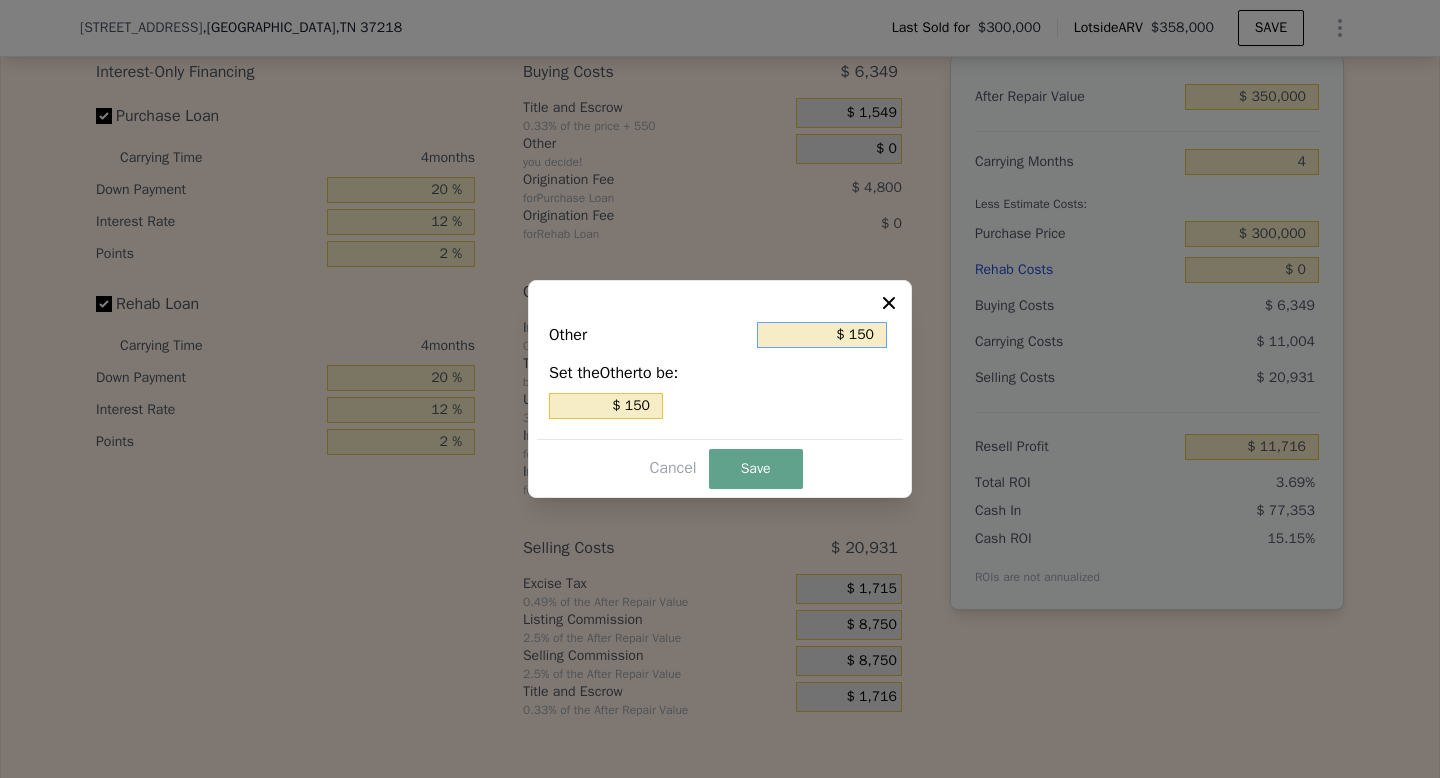 type on "$ 1,500" 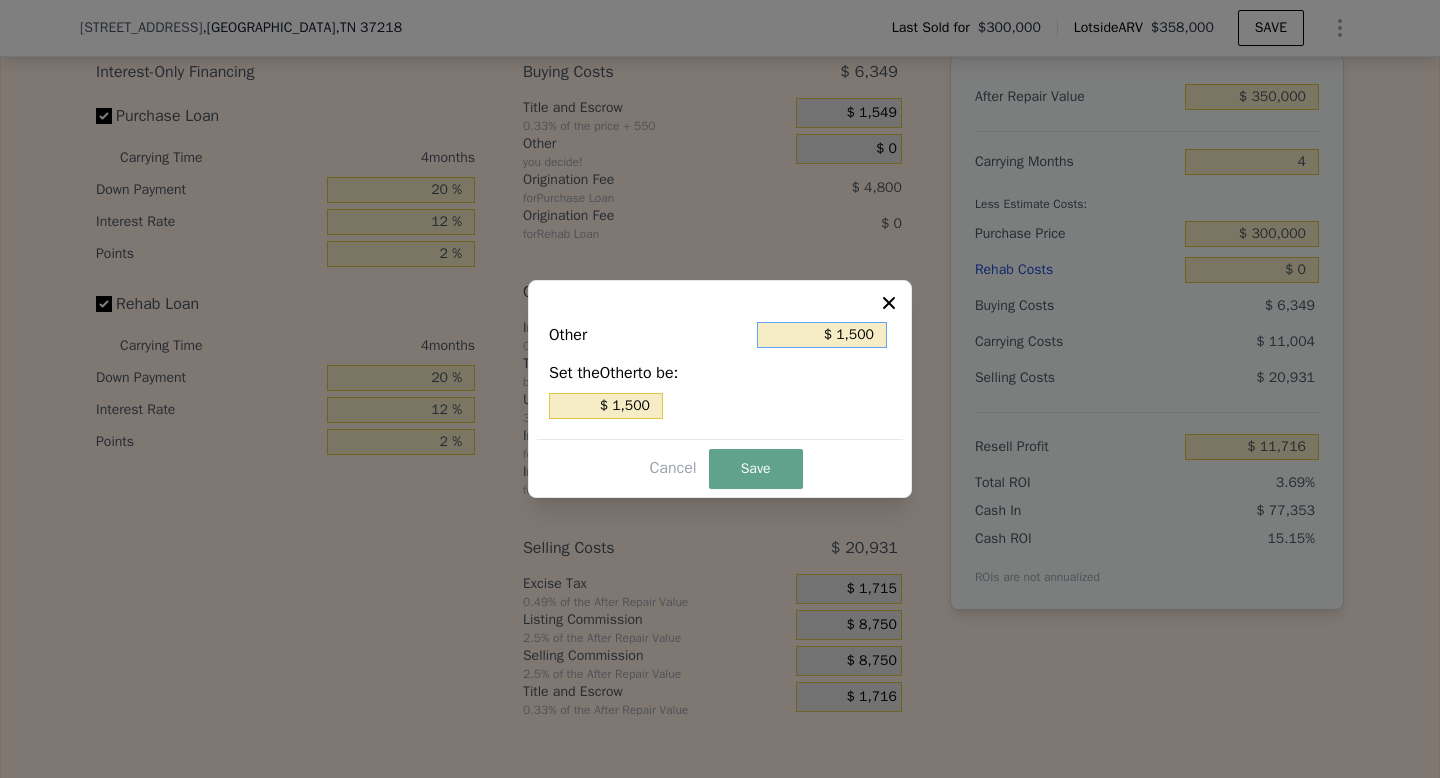 type on "$ 15,000" 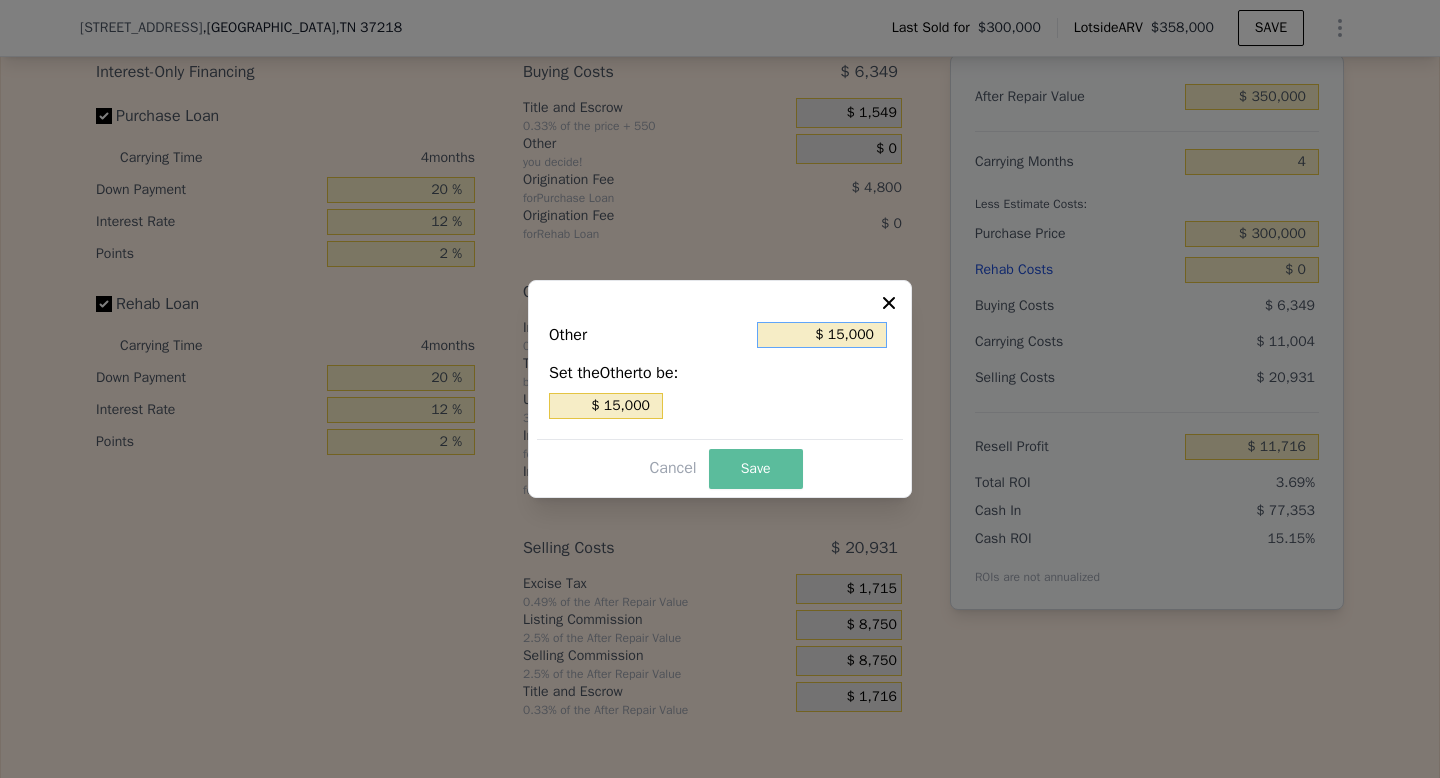 type on "$ 15,000" 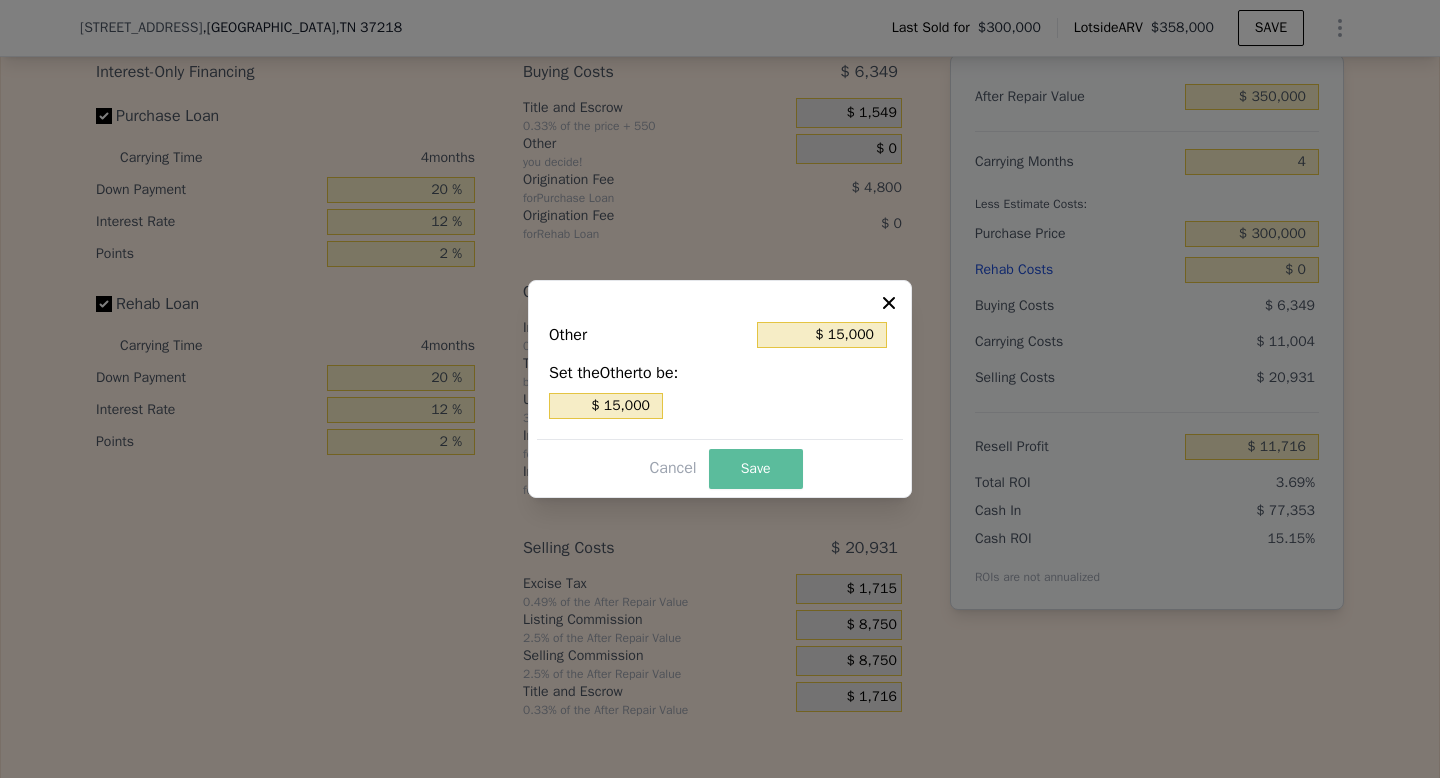 click on "Save" at bounding box center (756, 469) 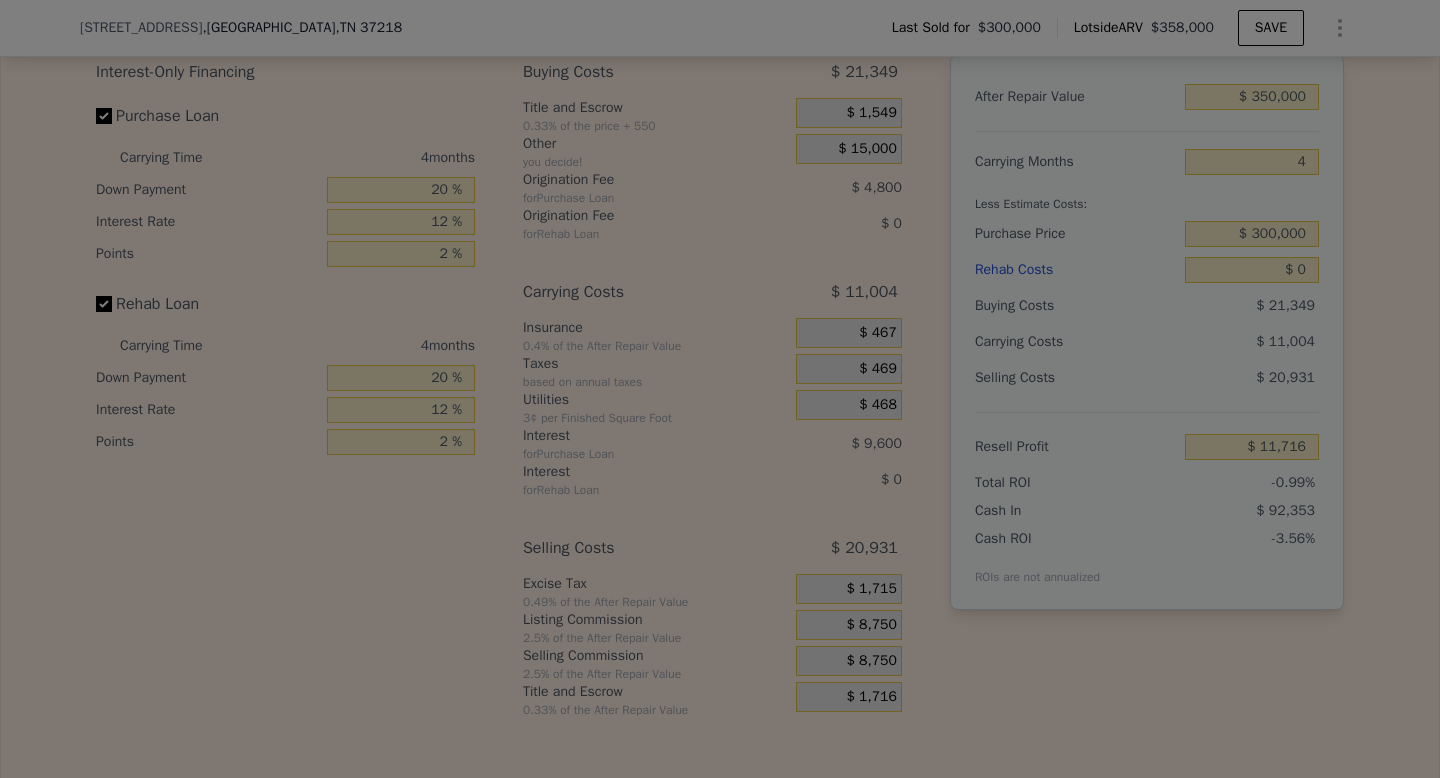 type on "-$ 3,284" 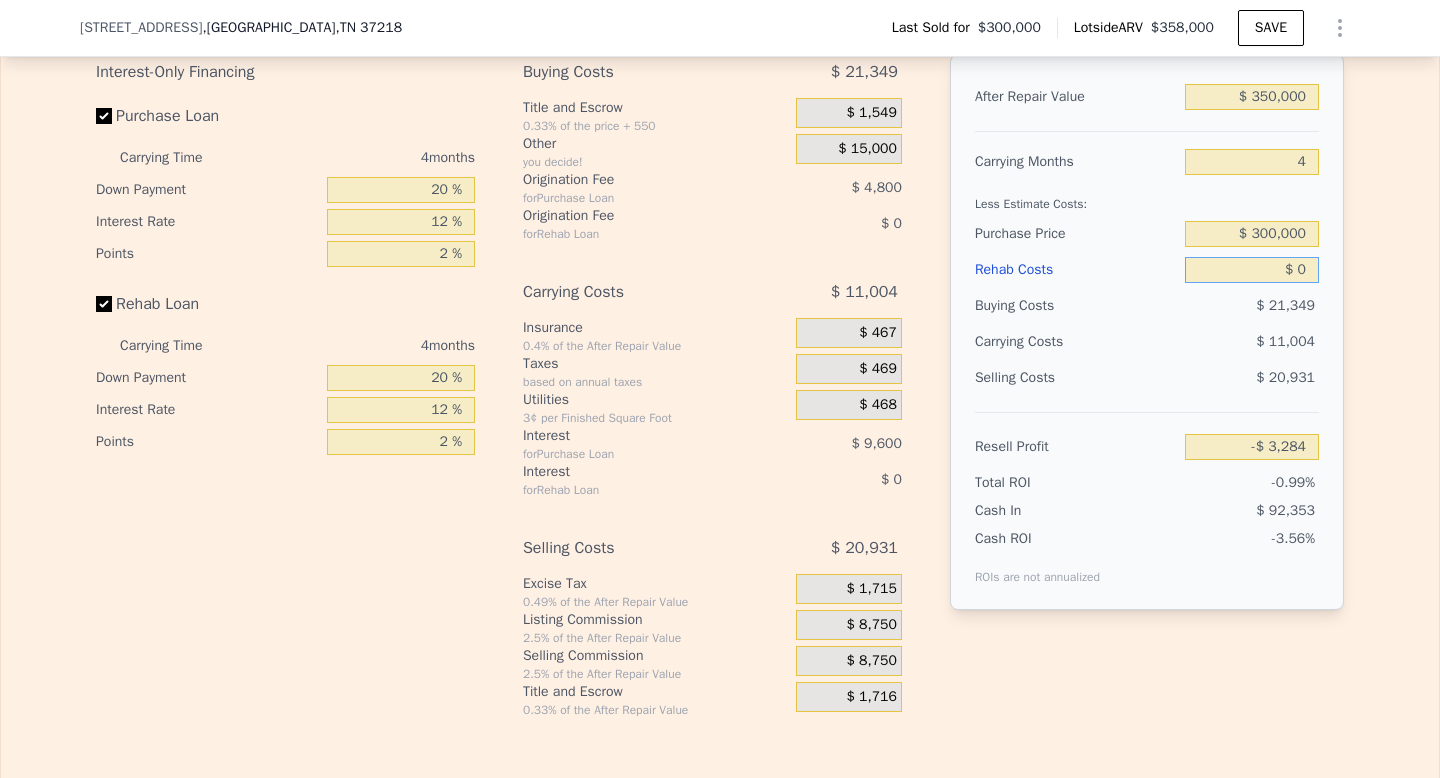 click on "$ 0" at bounding box center (1252, 270) 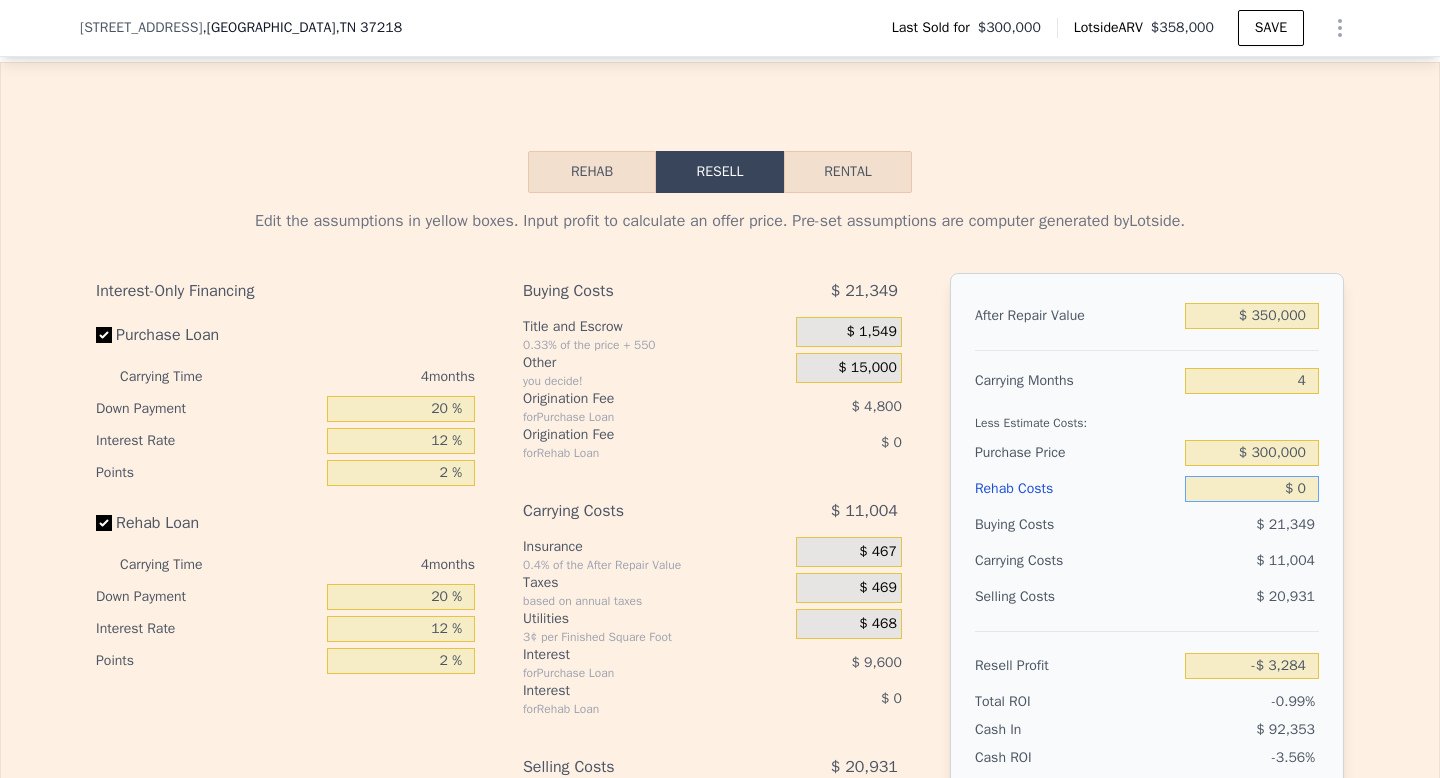 scroll, scrollTop: 3015, scrollLeft: 0, axis: vertical 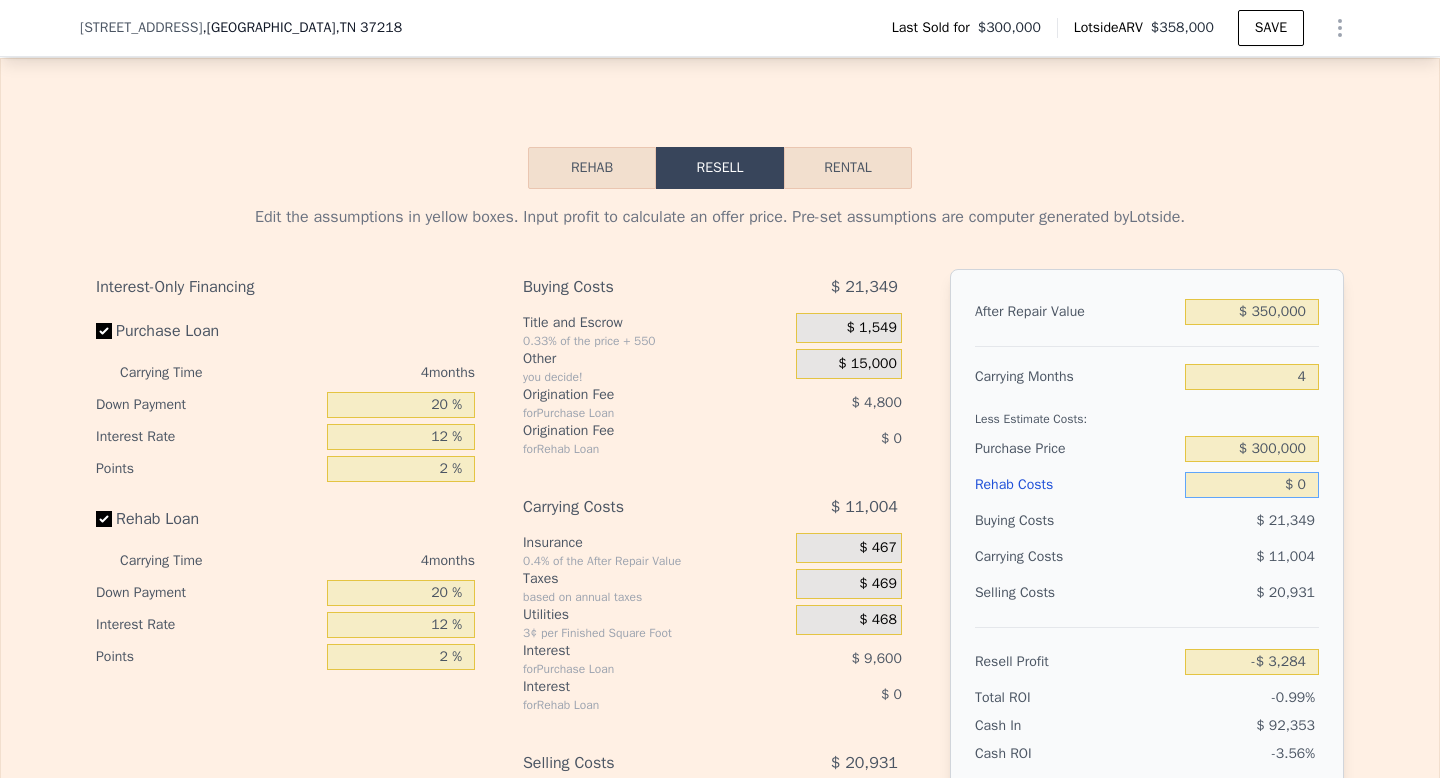 click on "Rehab" at bounding box center [592, 168] 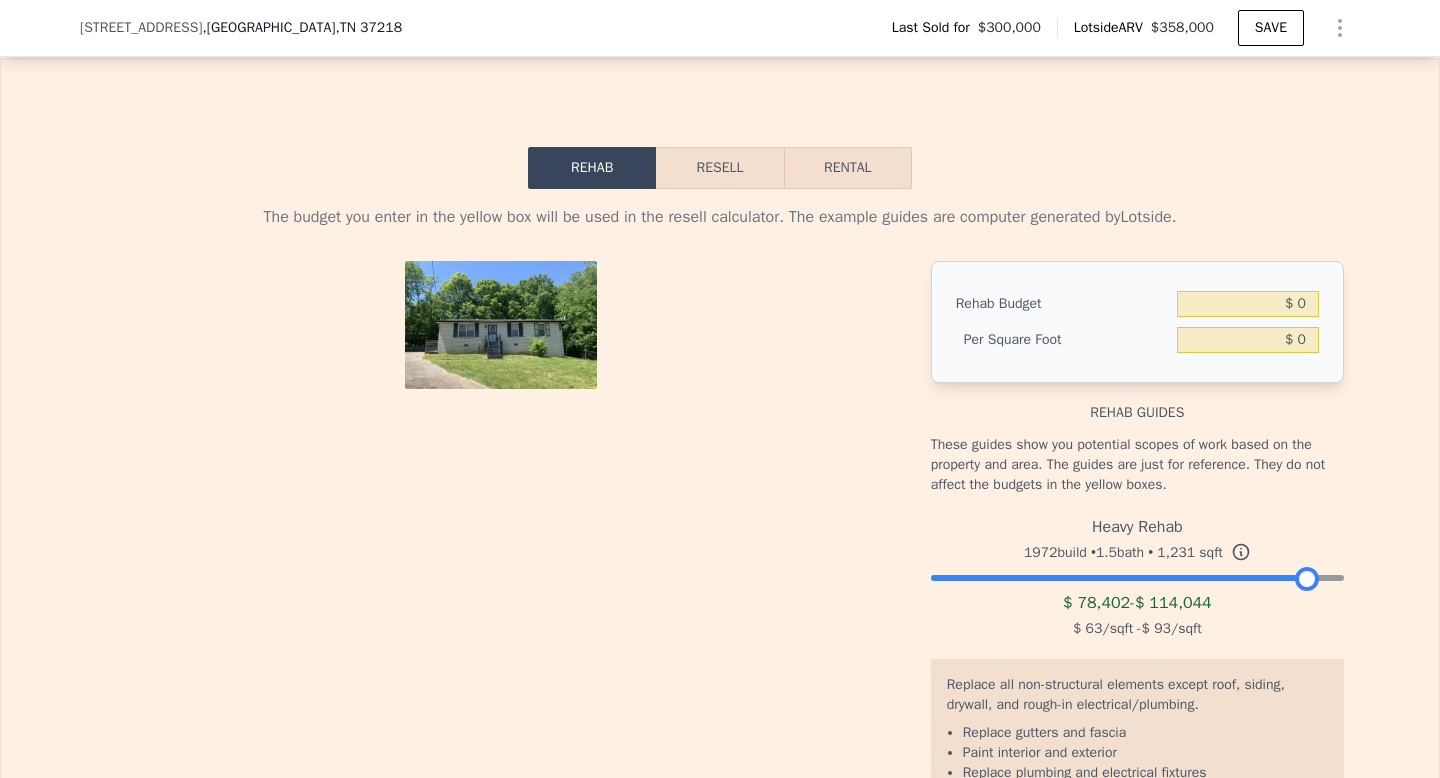 drag, startPoint x: 1333, startPoint y: 627, endPoint x: 778, endPoint y: 648, distance: 555.39716 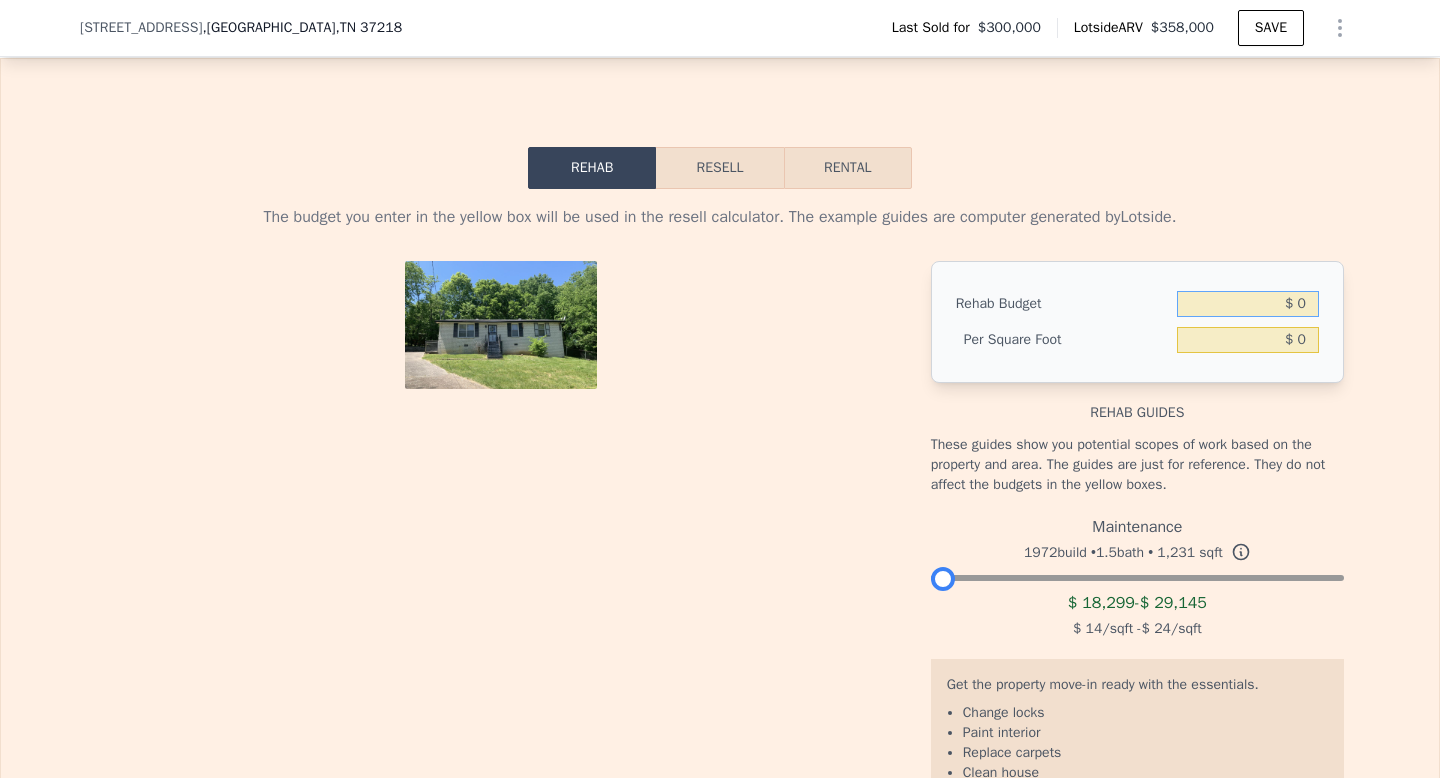click on "$ 0" at bounding box center (1248, 304) 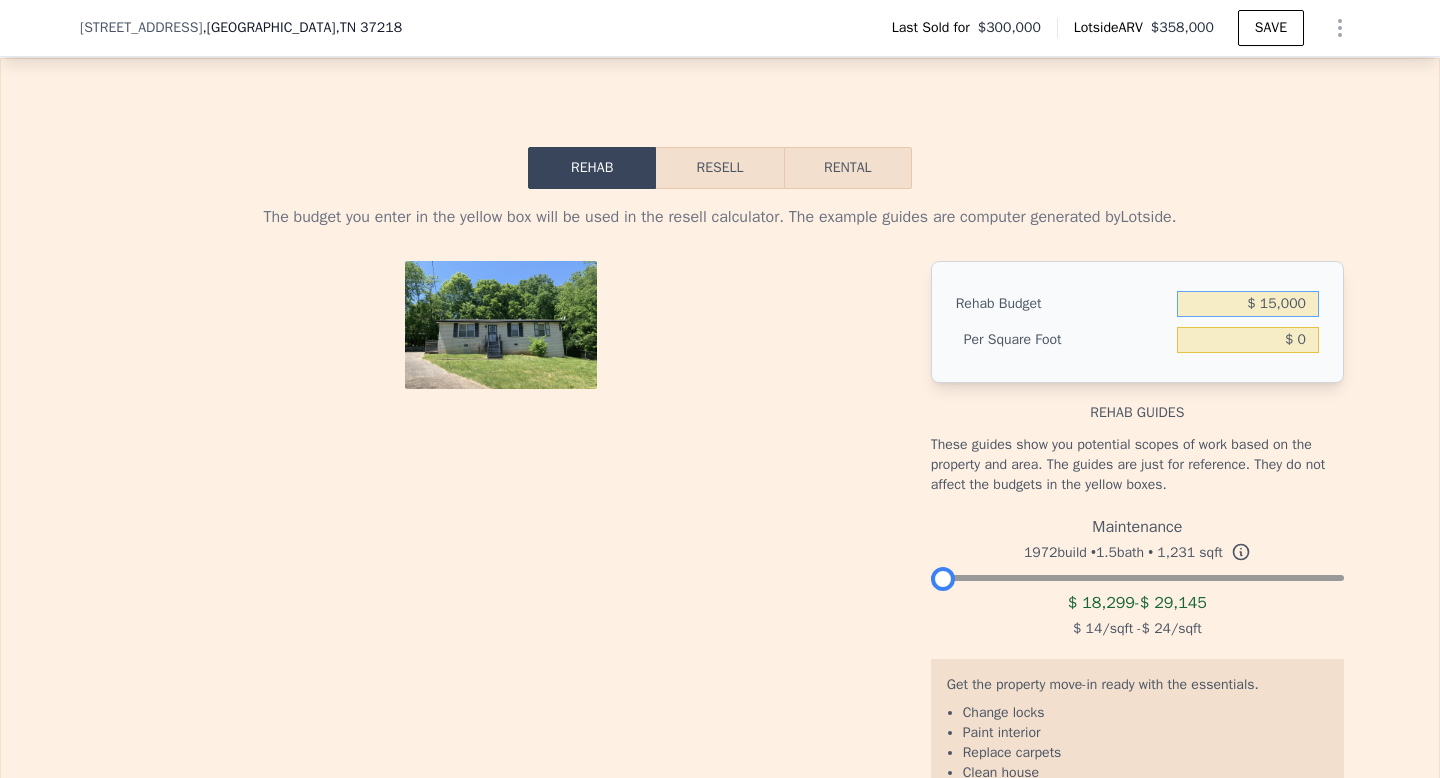 type on "$ 15,000" 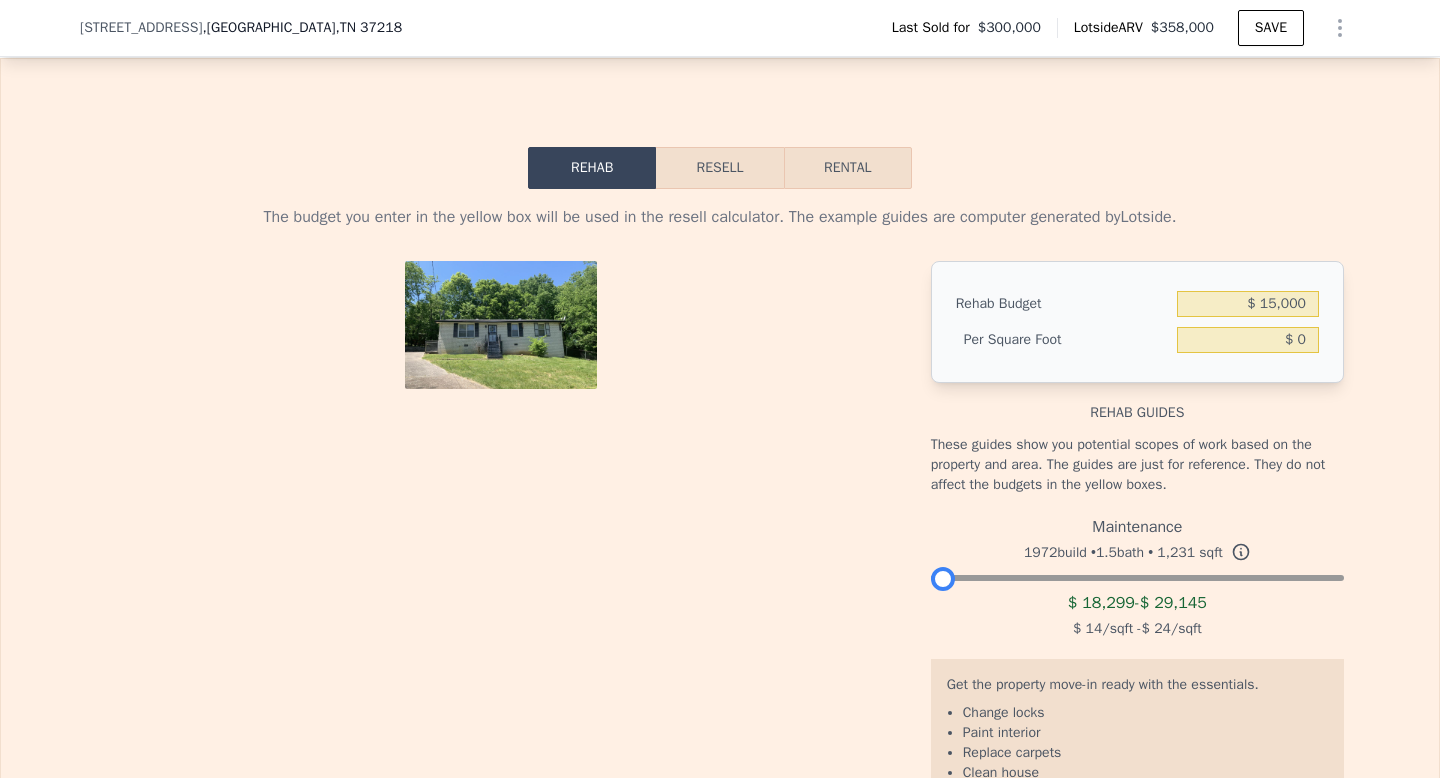 click on "These guides show you potential scopes of work based on the property and area. The guides are just for reference. They do not affect the budgets in the yellow boxes." at bounding box center (1137, 465) 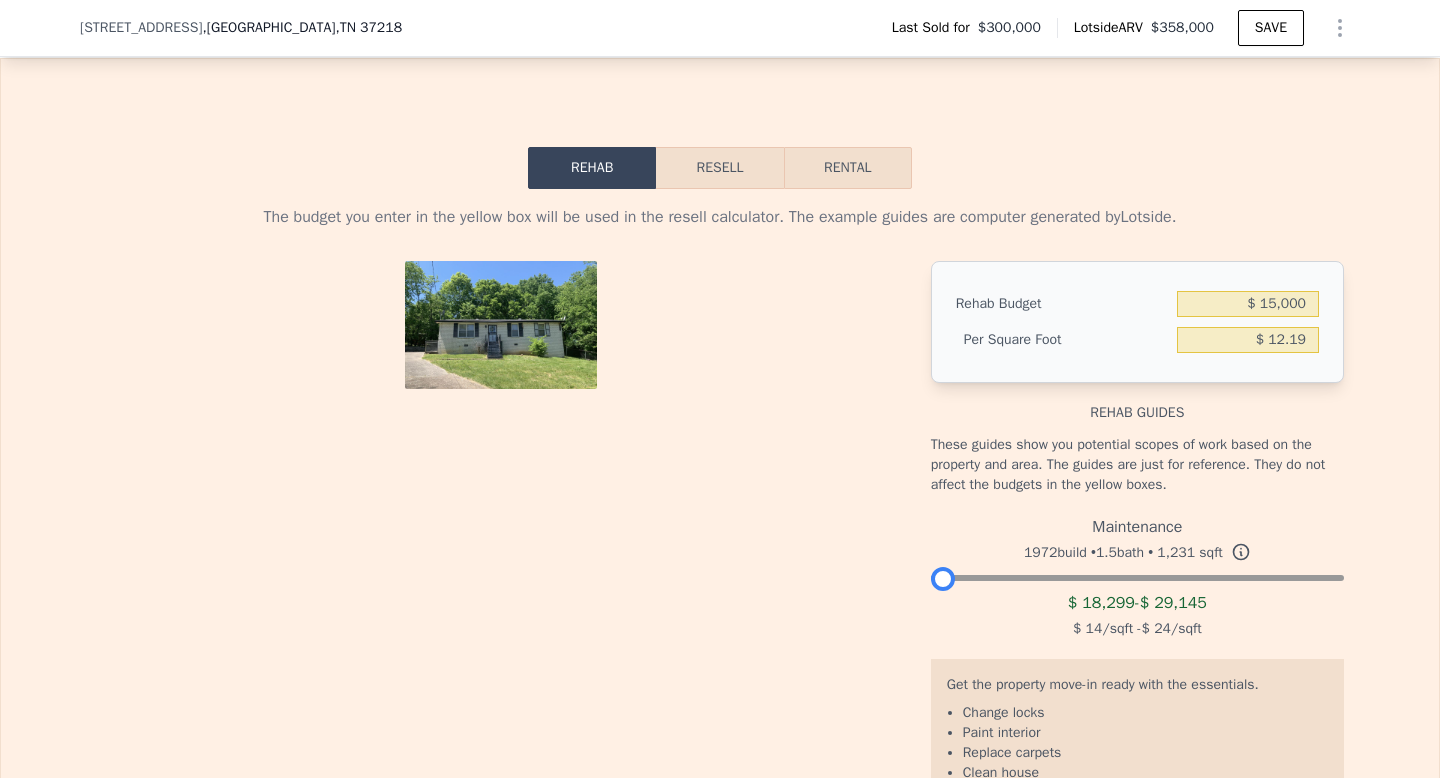 click on "Resell" at bounding box center (719, 168) 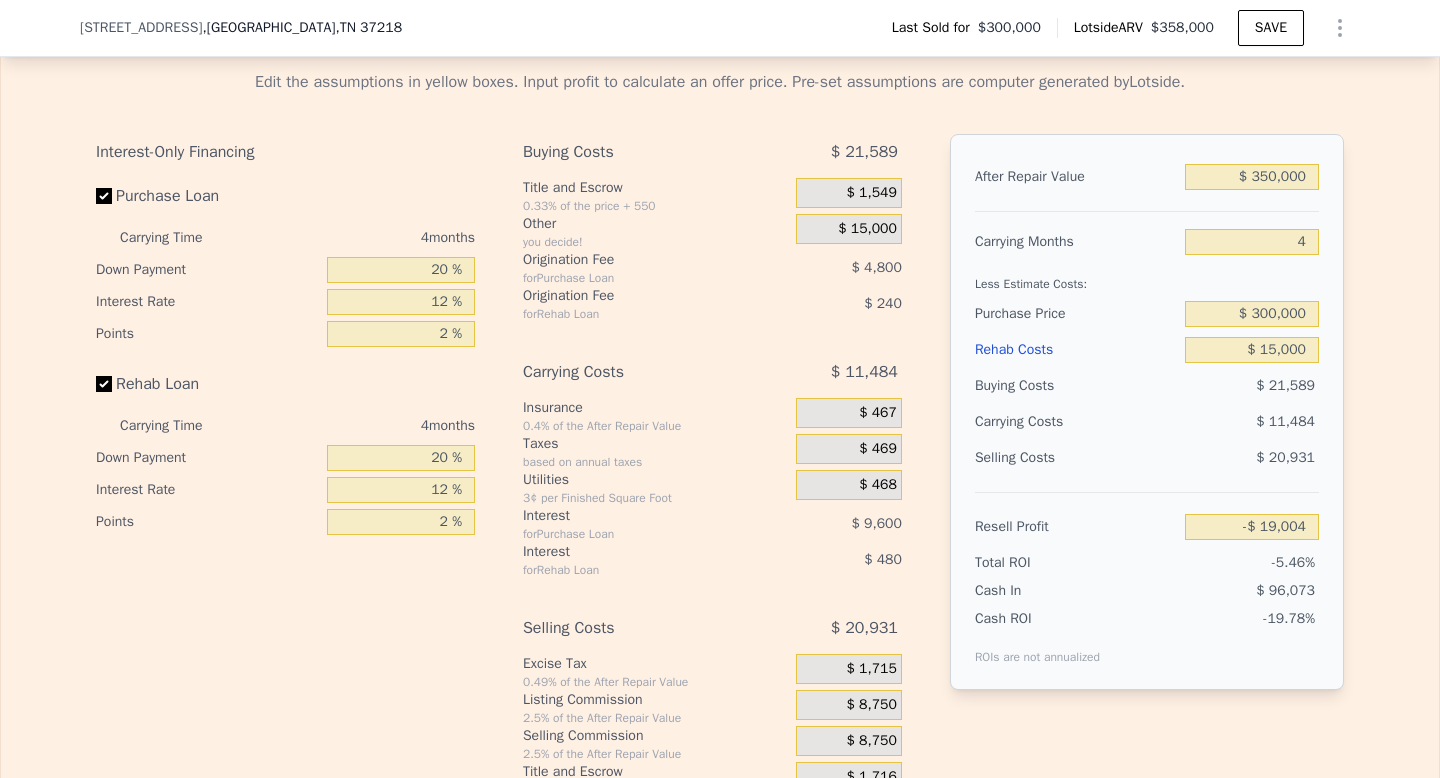 scroll, scrollTop: 3163, scrollLeft: 0, axis: vertical 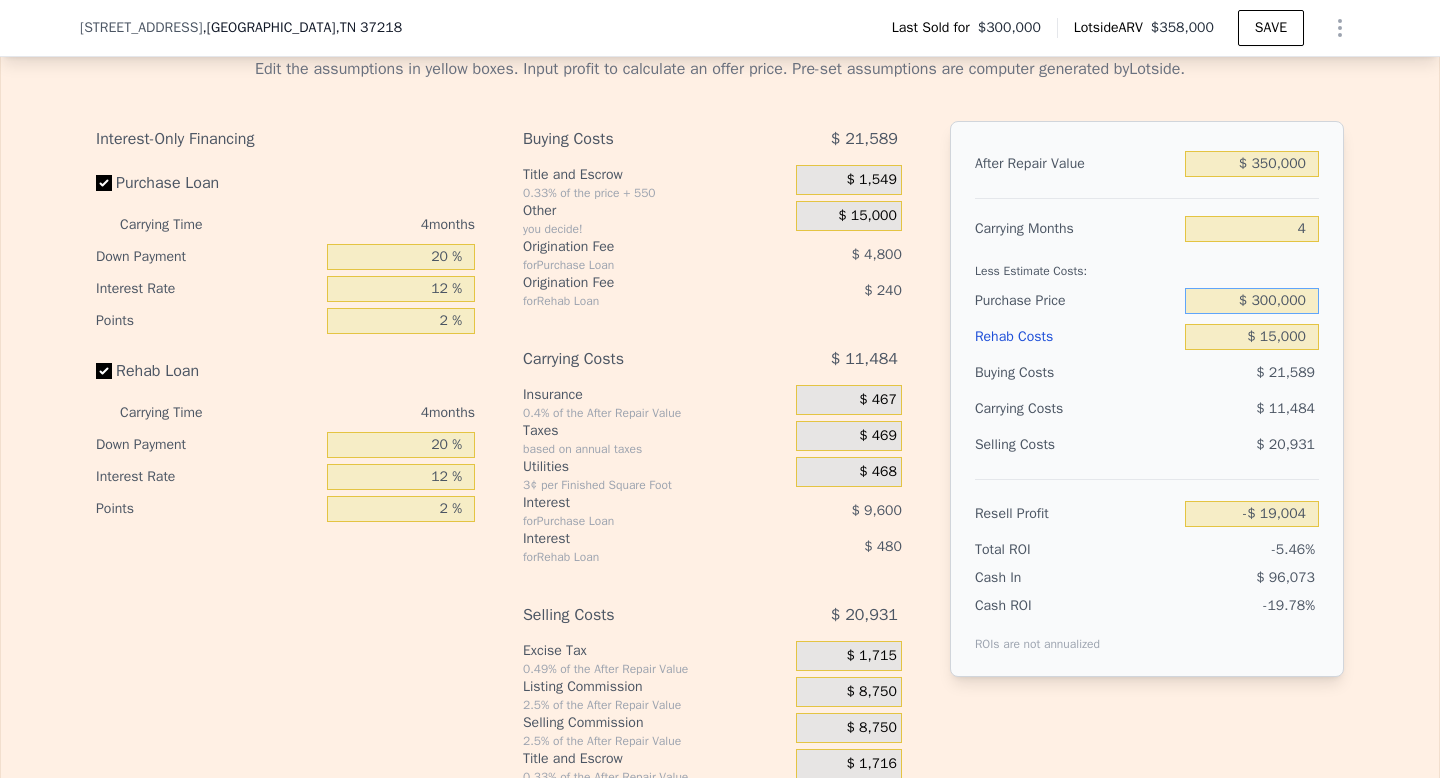 drag, startPoint x: 1301, startPoint y: 351, endPoint x: 1244, endPoint y: 351, distance: 57 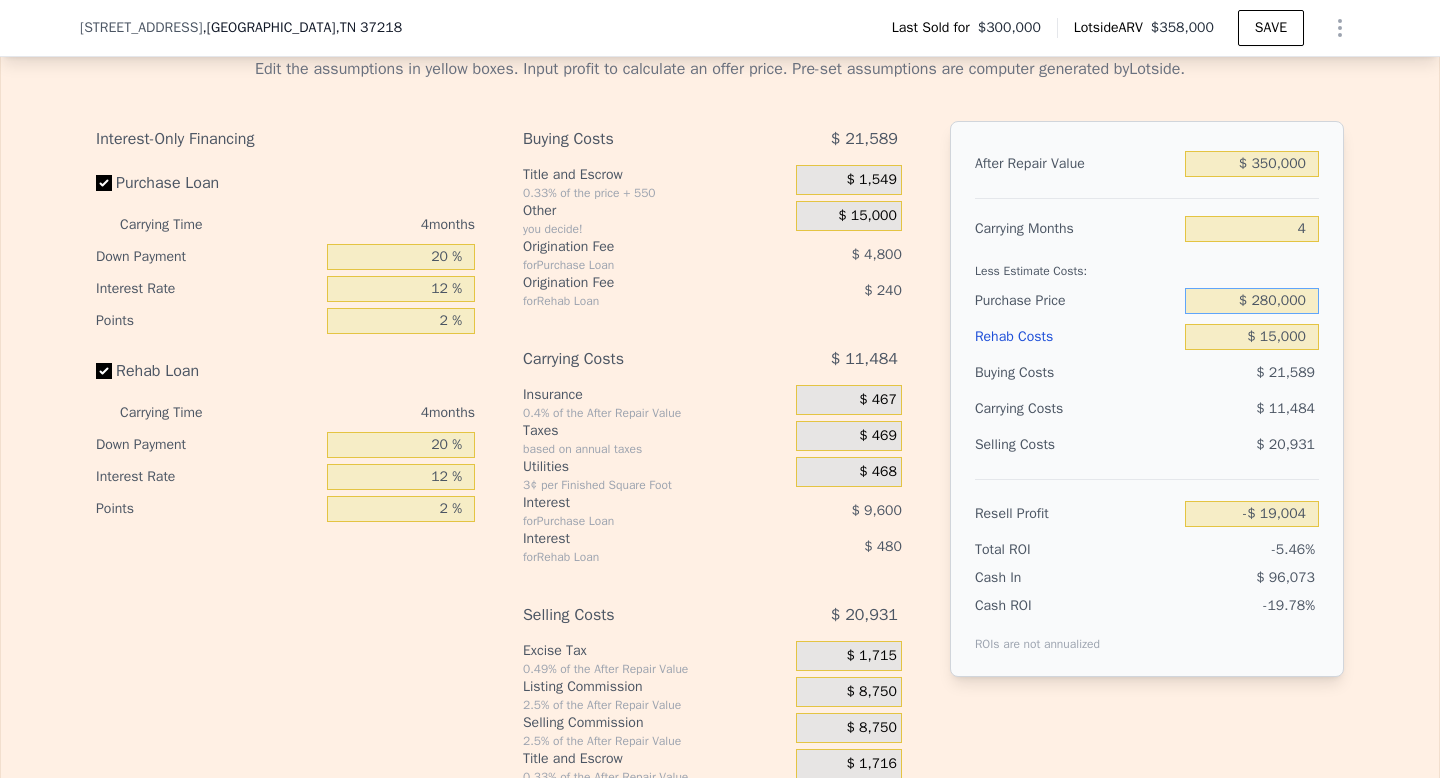 type on "$ 280,000" 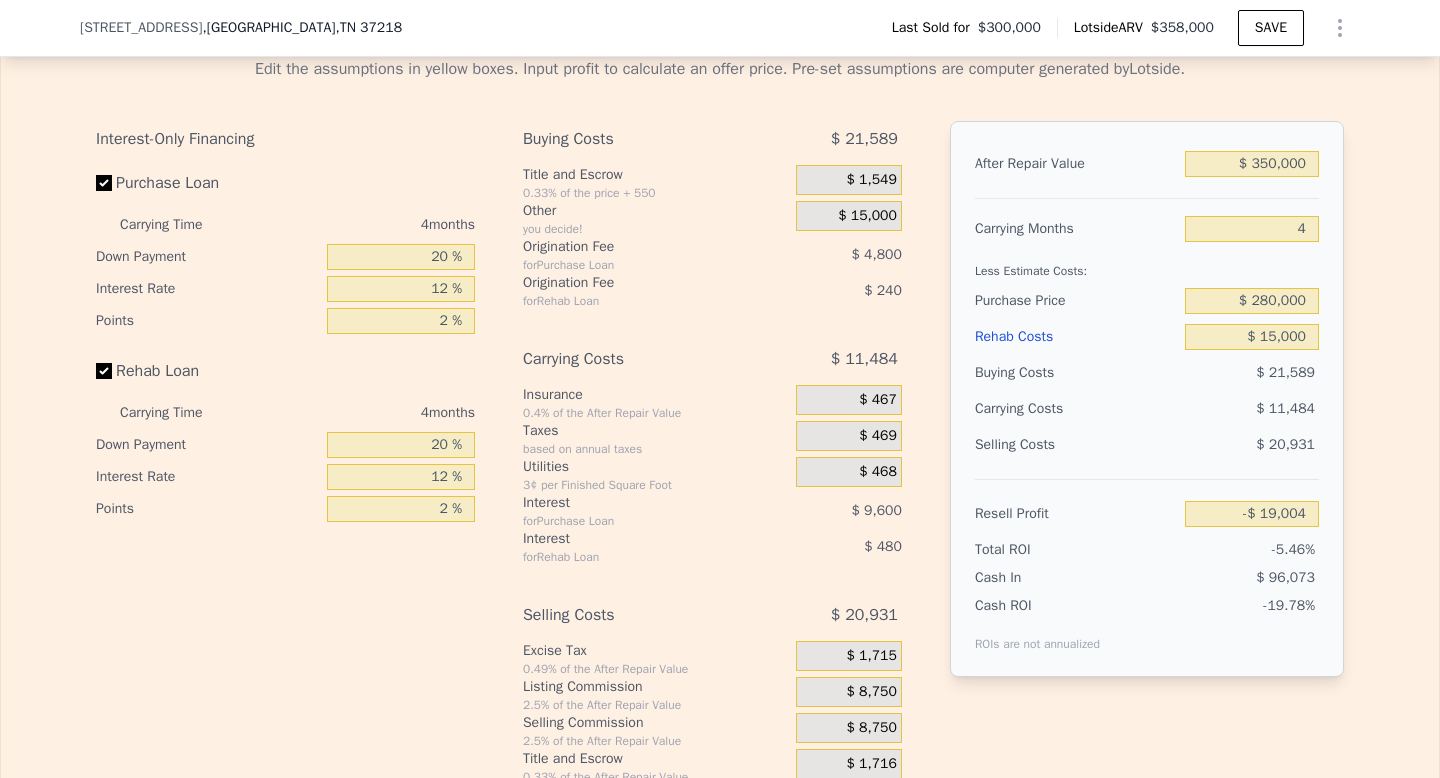 click on "$ 11,484" at bounding box center [1213, 409] 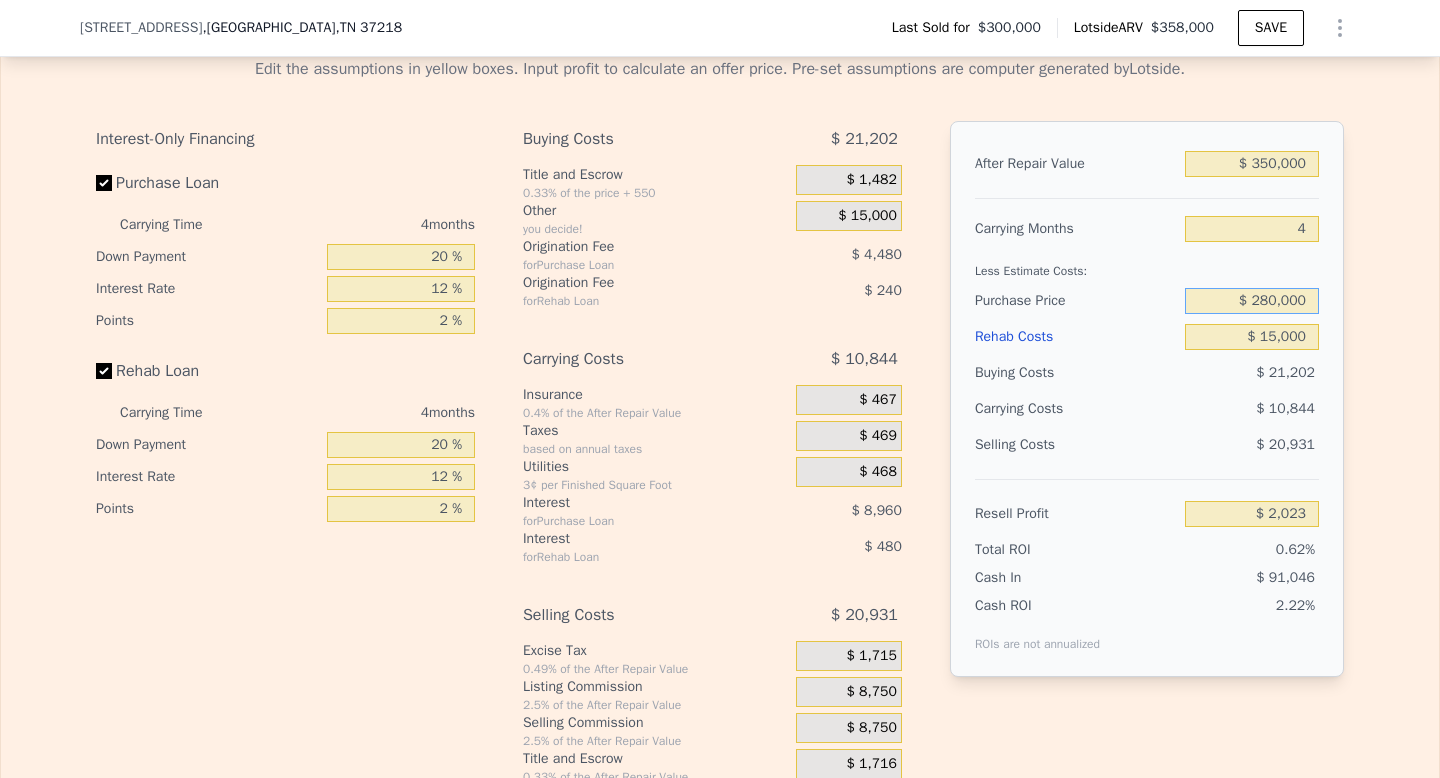 drag, startPoint x: 1302, startPoint y: 352, endPoint x: 1255, endPoint y: 351, distance: 47.010635 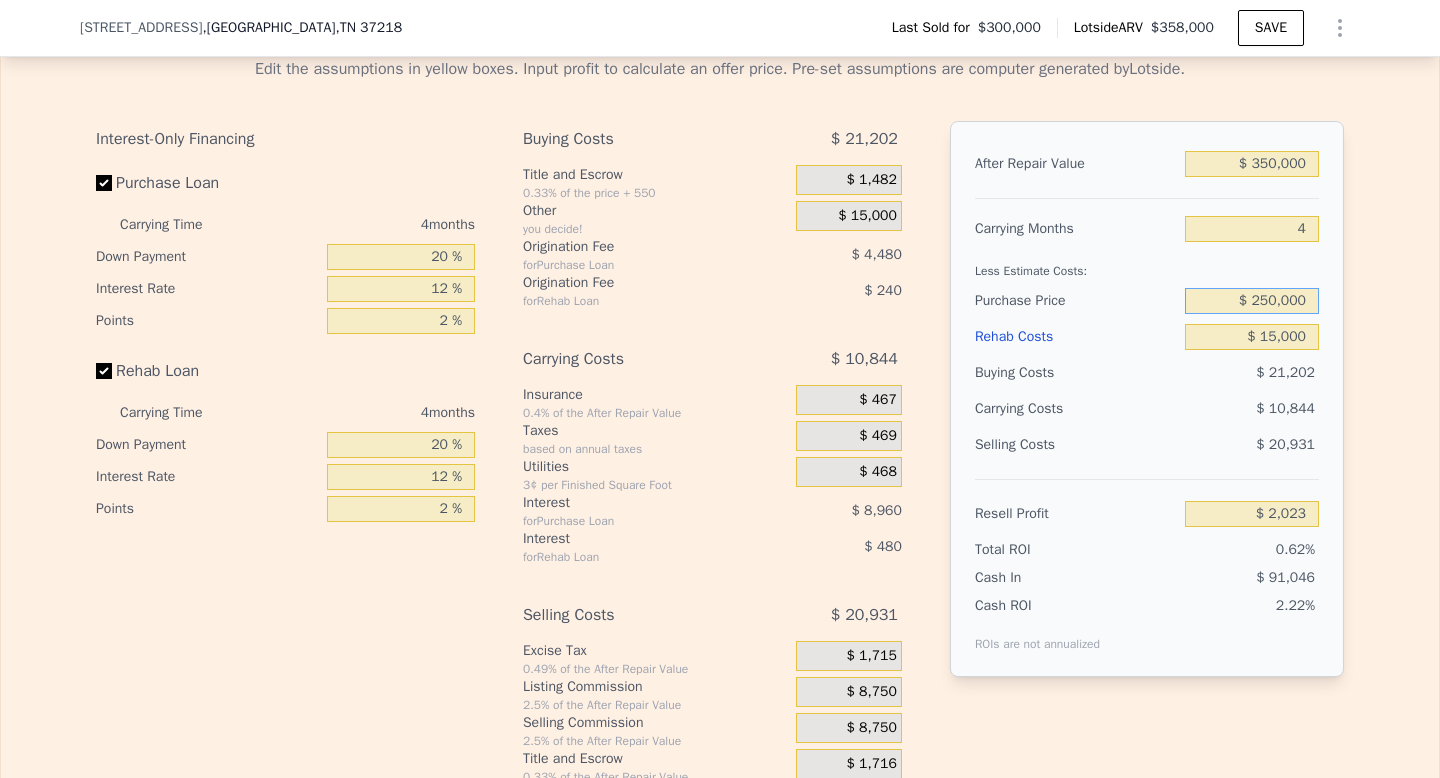 type on "$ 250,000" 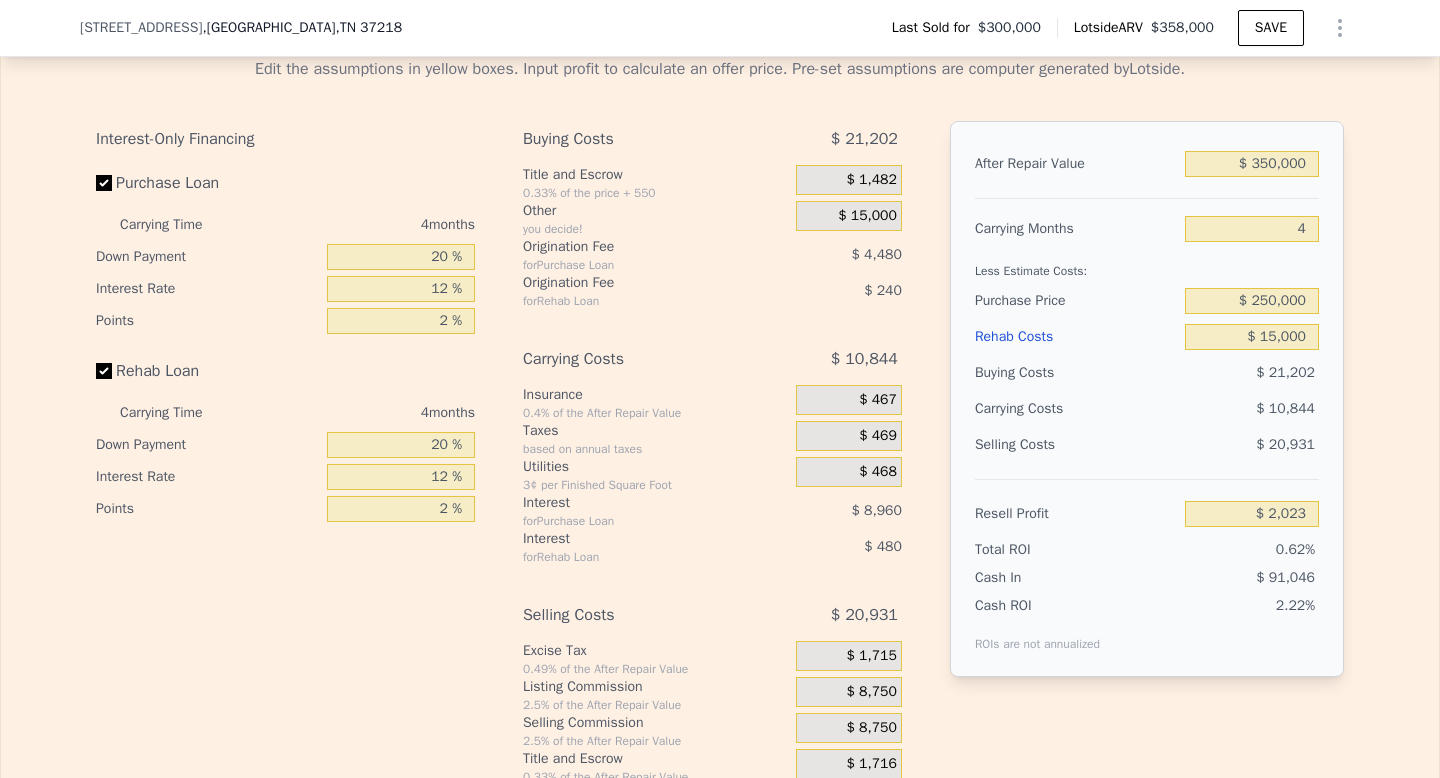 click on "$ 10,844" at bounding box center (1213, 409) 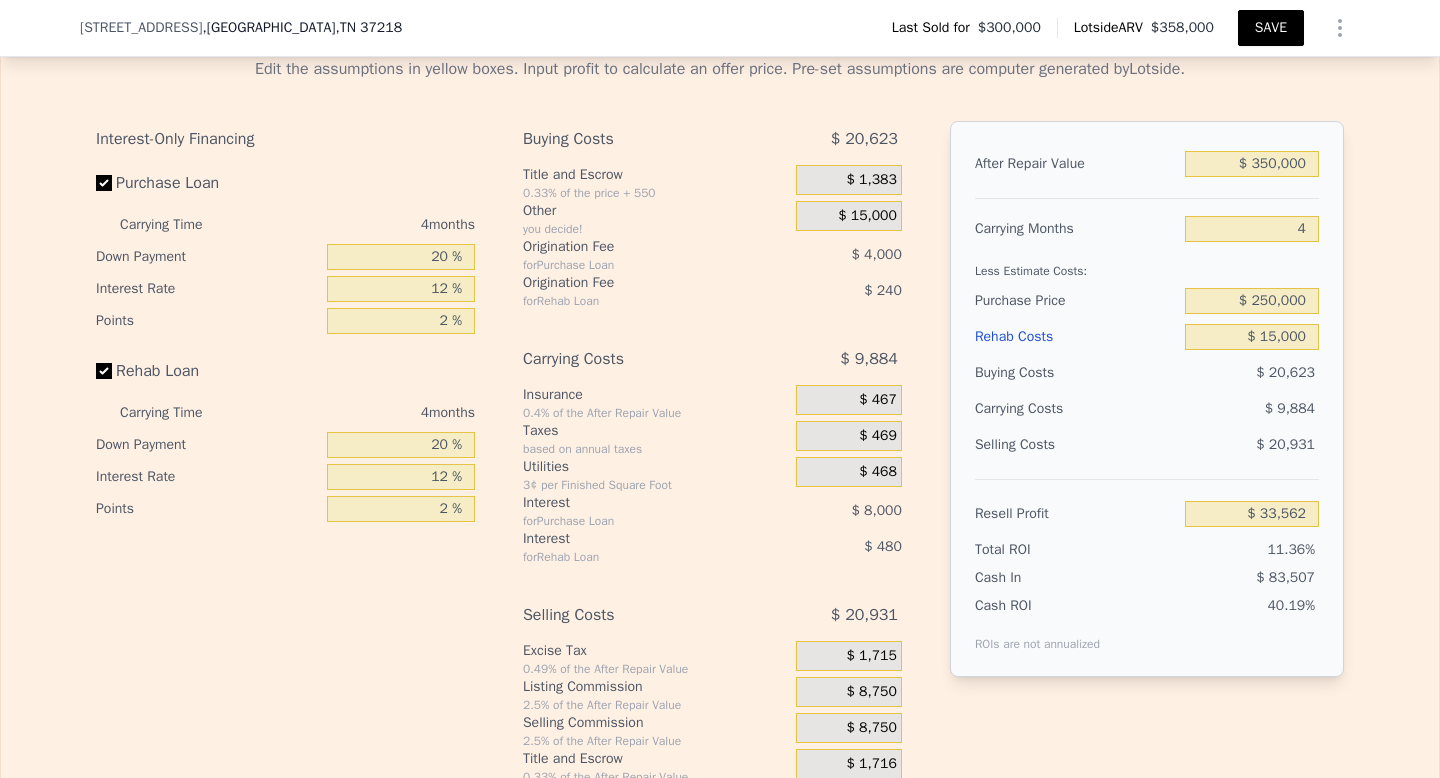 click on "SAVE" at bounding box center (1271, 28) 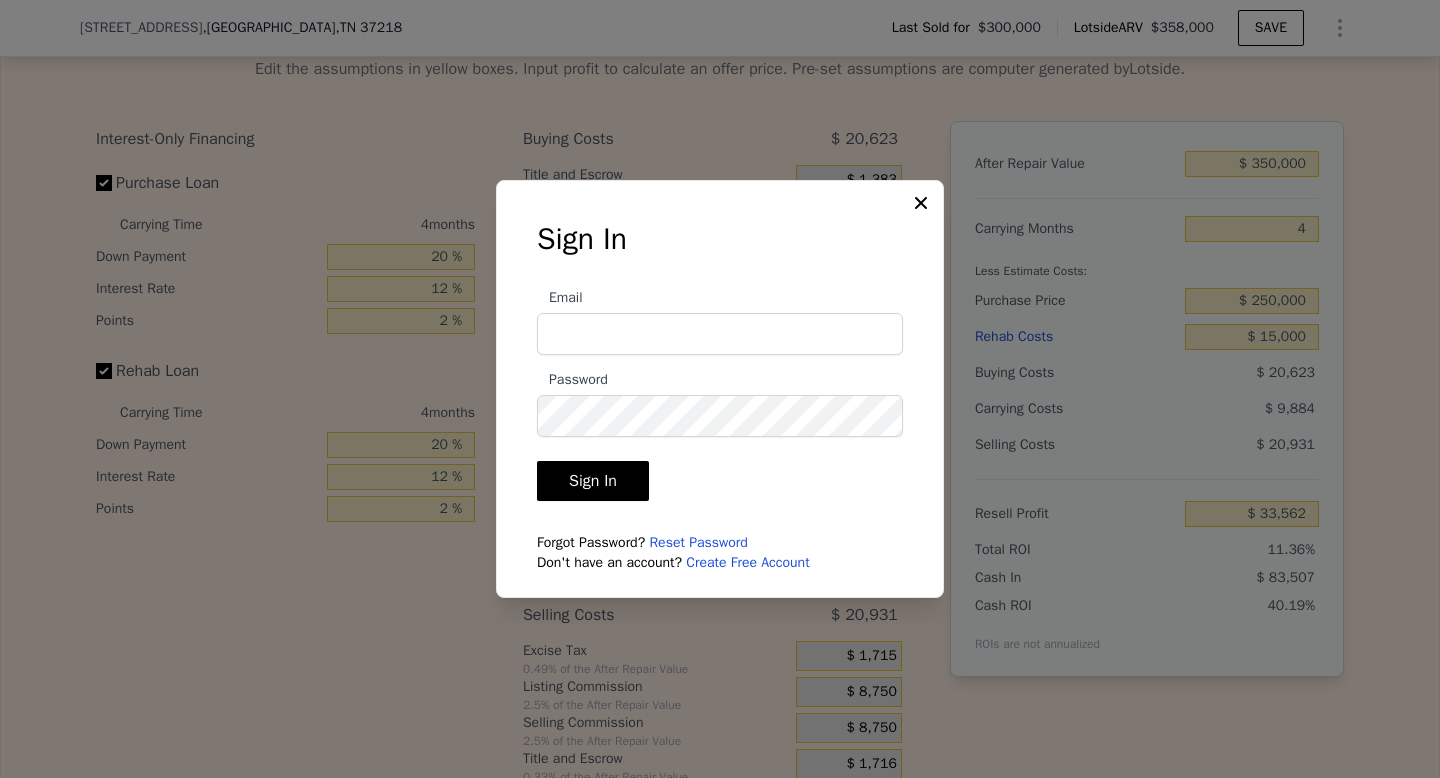 type on "[EMAIL_ADDRESS][DOMAIN_NAME]" 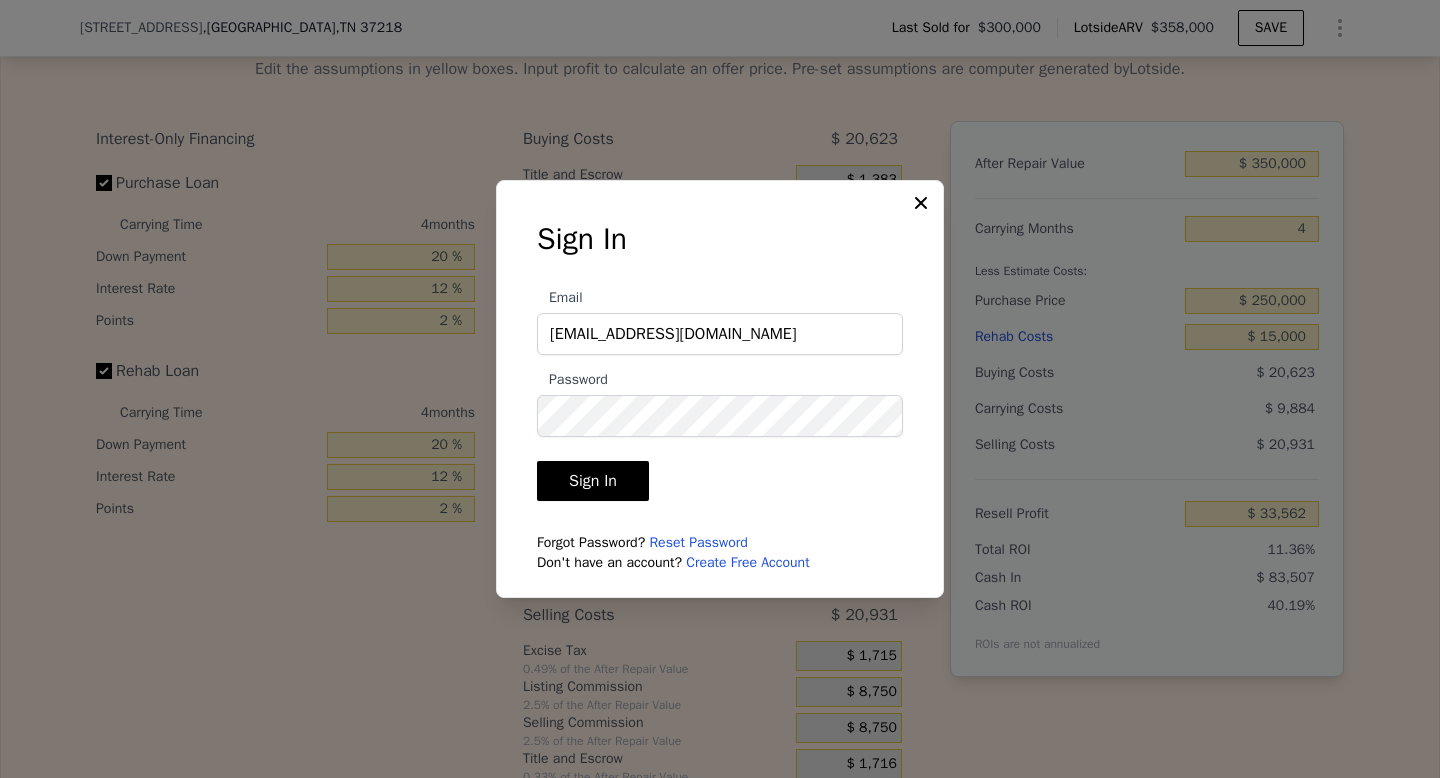 click on "Sign In" at bounding box center (593, 481) 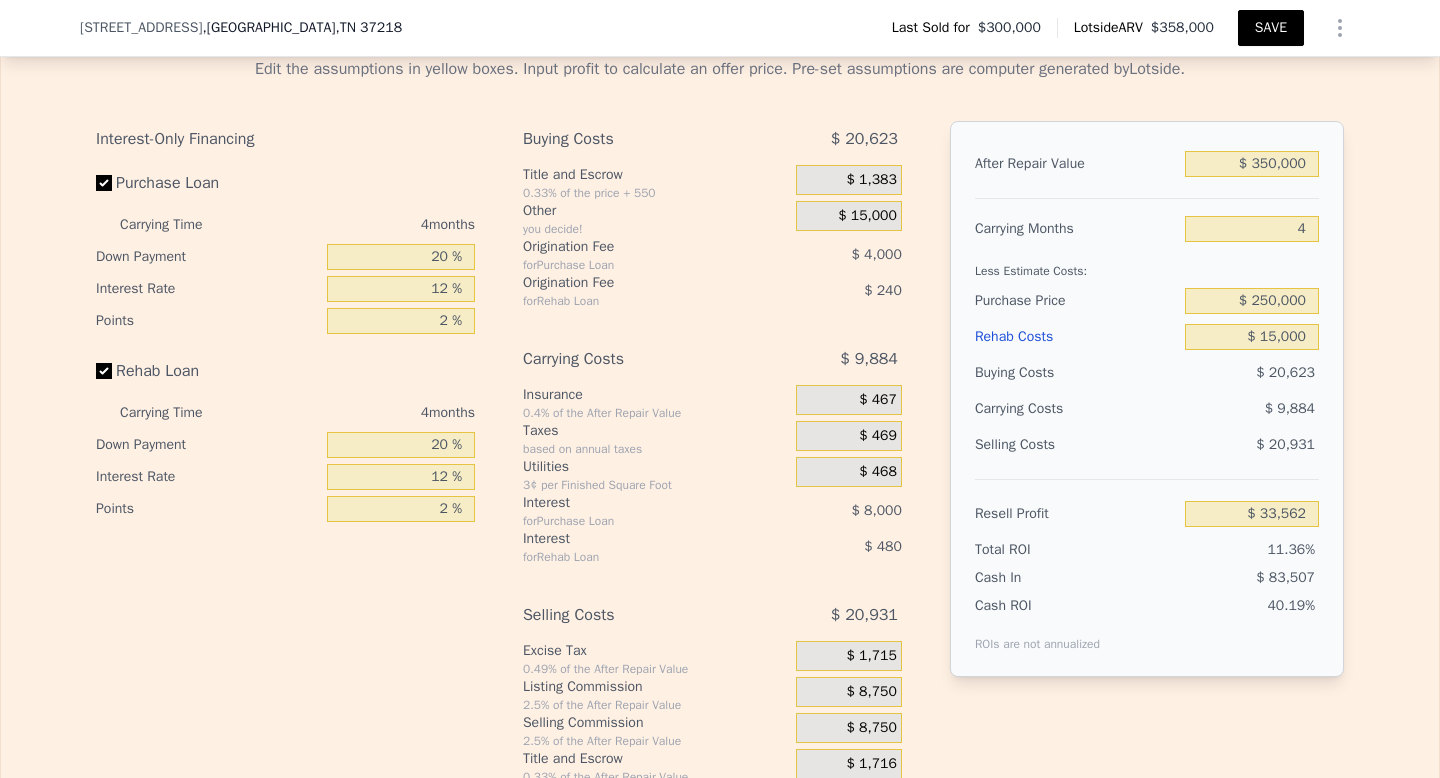 click on "SAVE" at bounding box center [1271, 28] 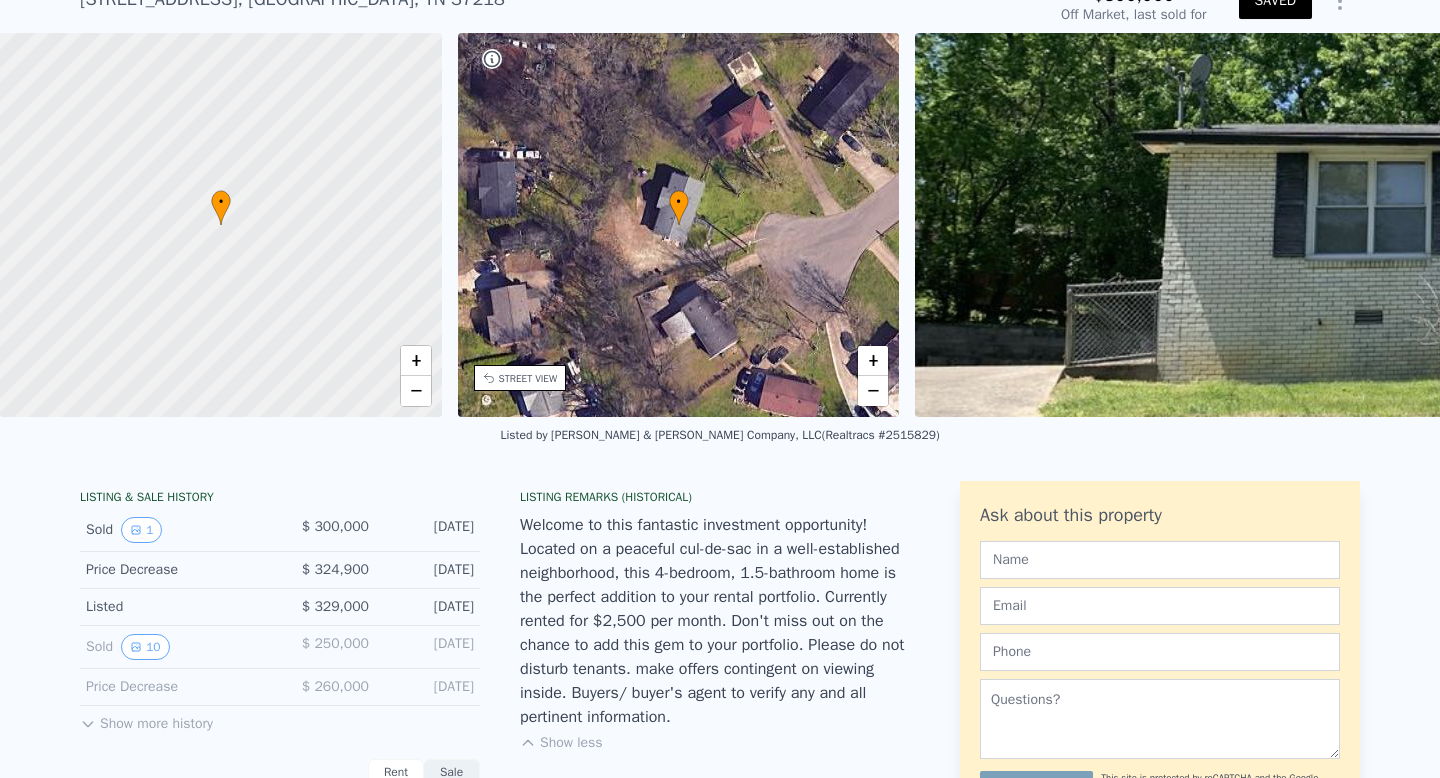 scroll, scrollTop: 0, scrollLeft: 0, axis: both 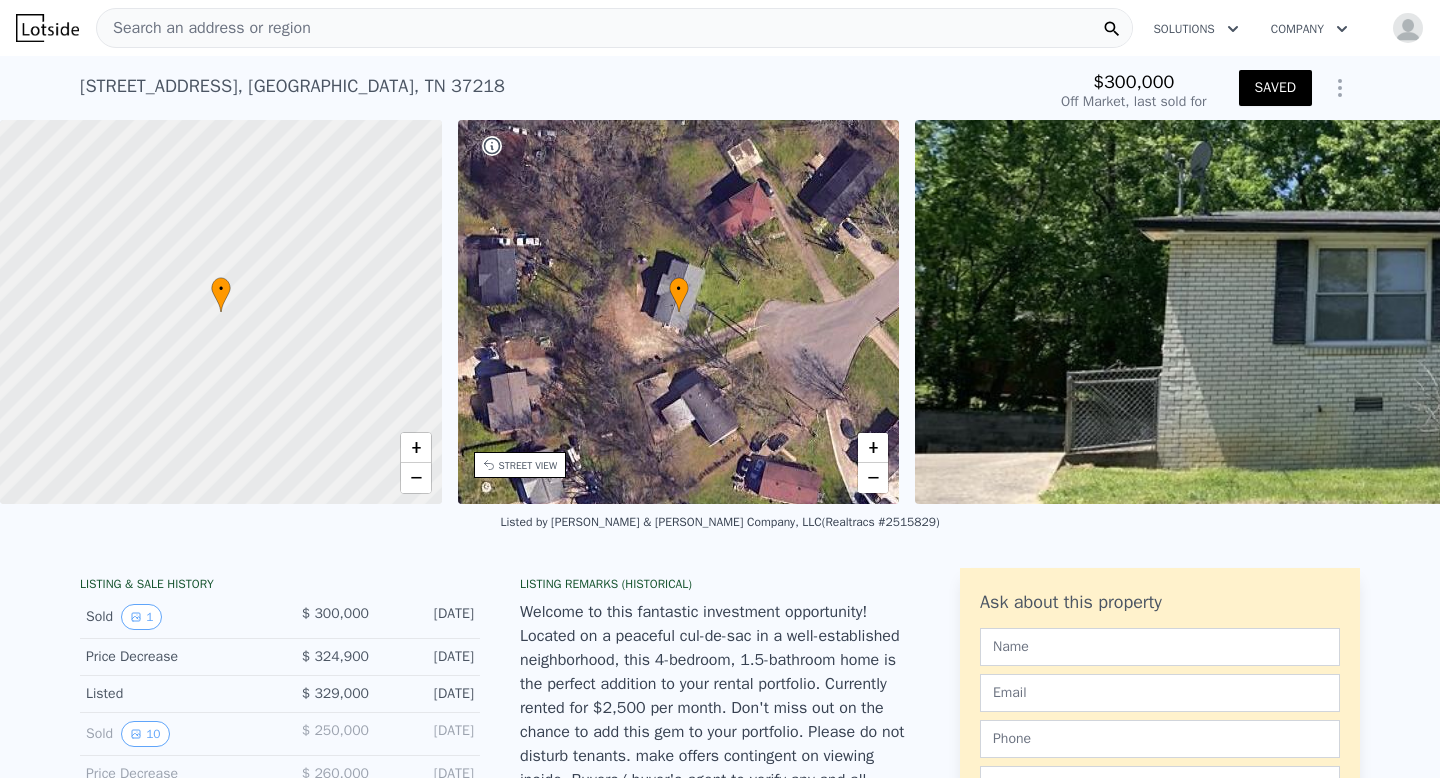 click on "Search an address or region" at bounding box center [204, 28] 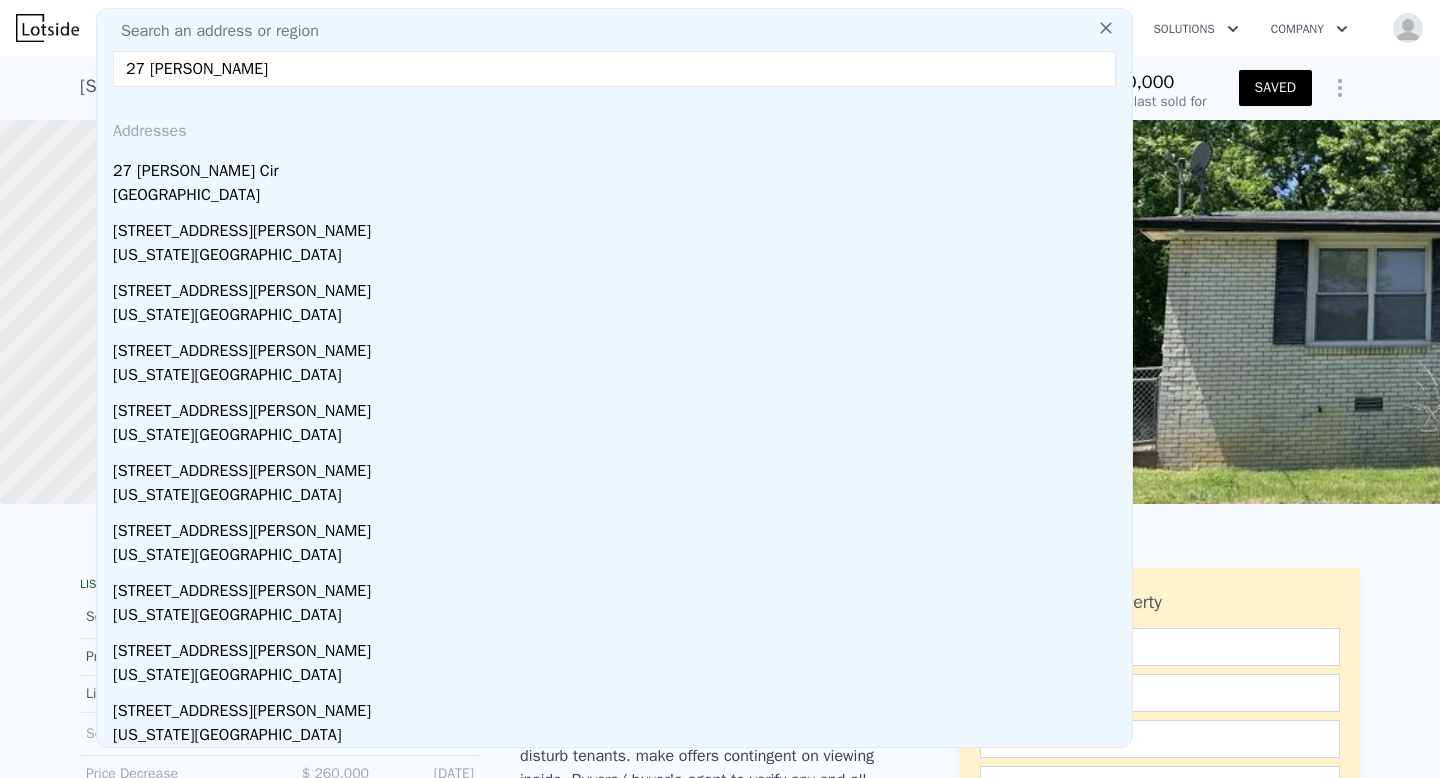 type on "27 [PERSON_NAME]" 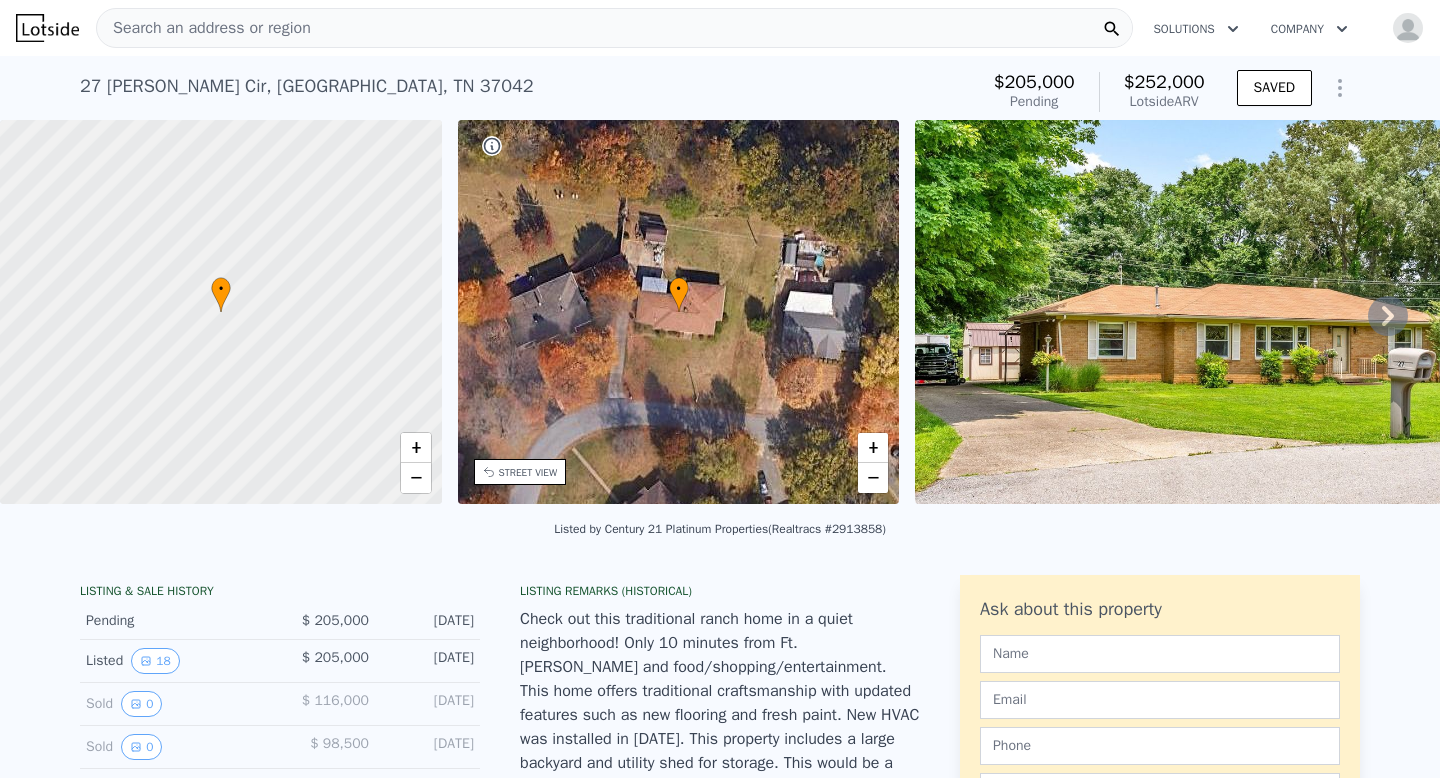 click on "Search an address or region" at bounding box center (614, 28) 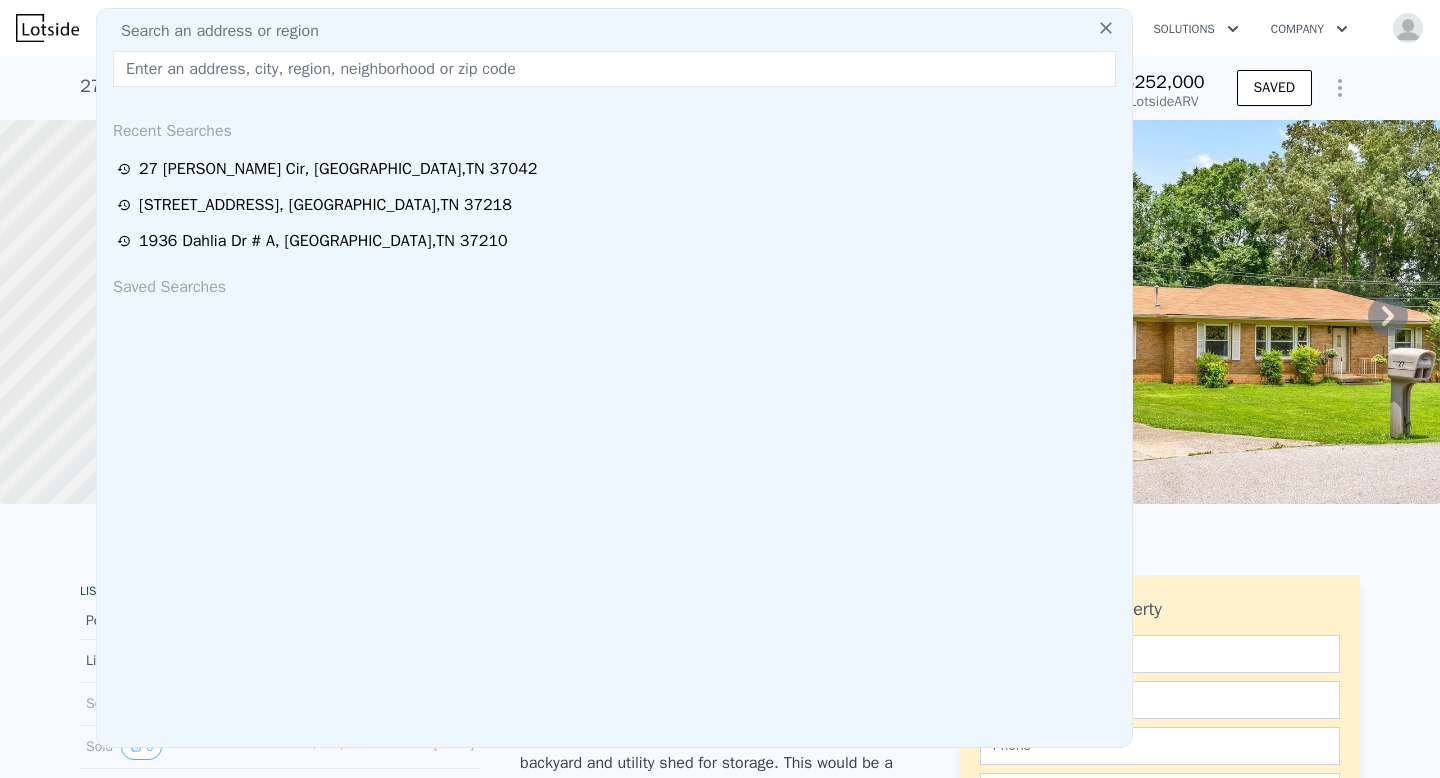 type on "2616 [PERSON_NAME] Dr" 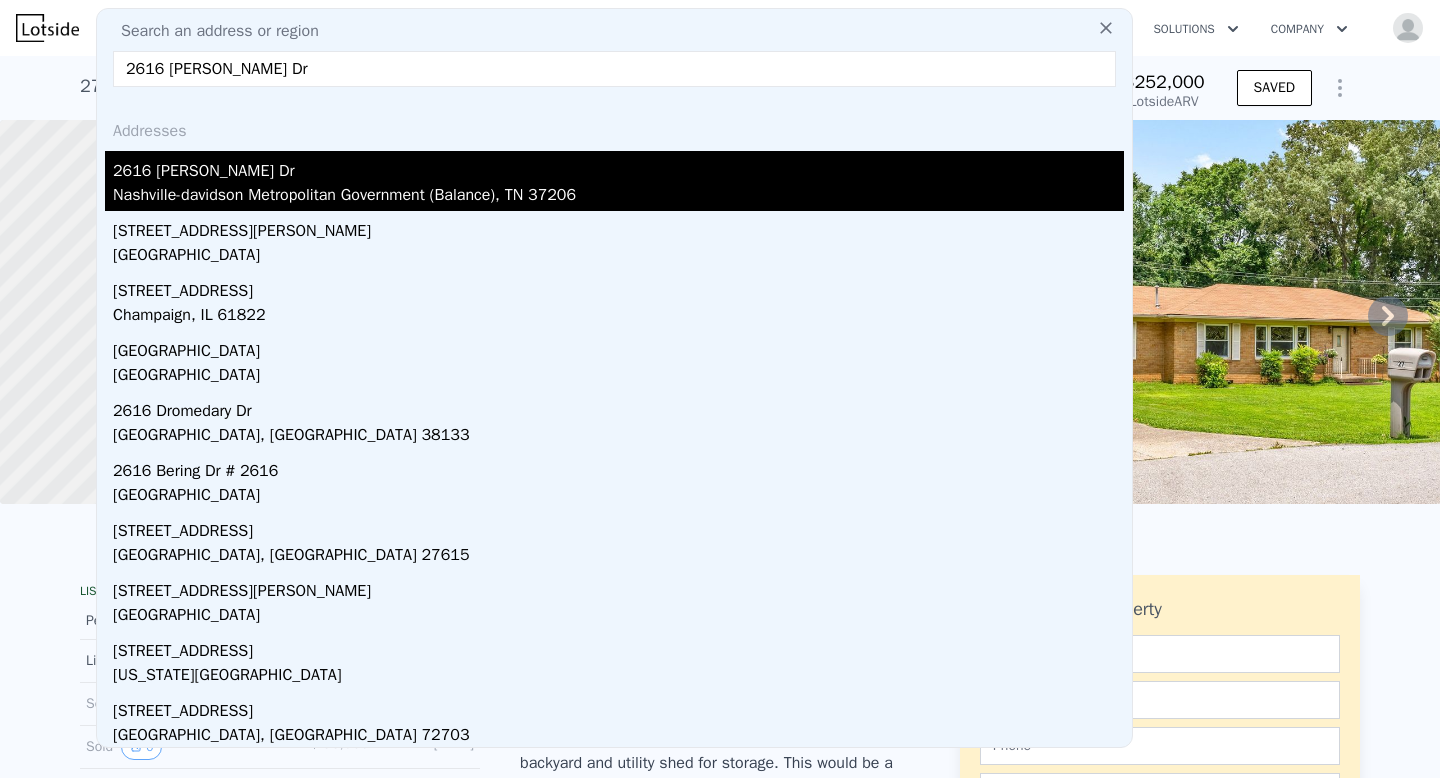 click on "Nashville-davidson Metropolitan Government (Balance), TN 37206" at bounding box center [618, 197] 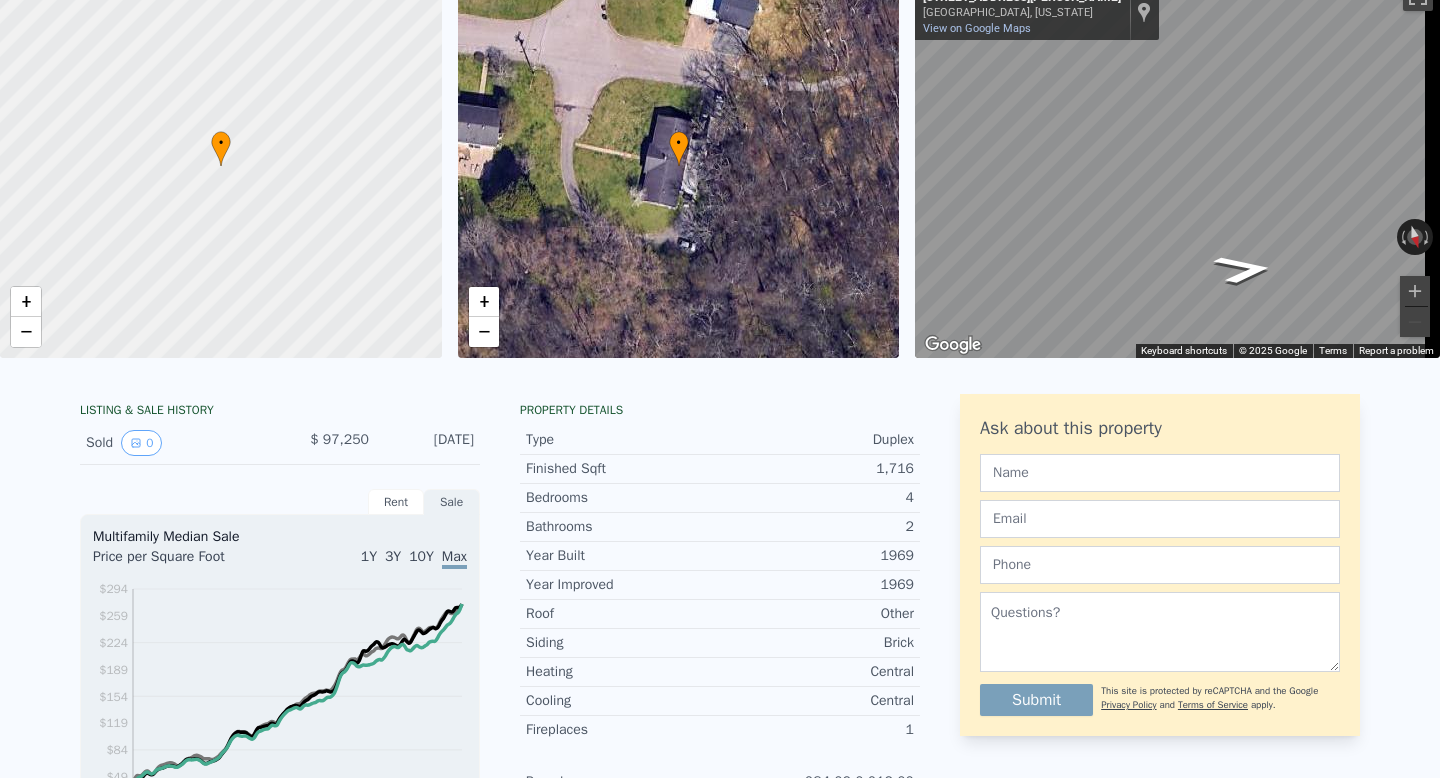 scroll, scrollTop: 0, scrollLeft: 0, axis: both 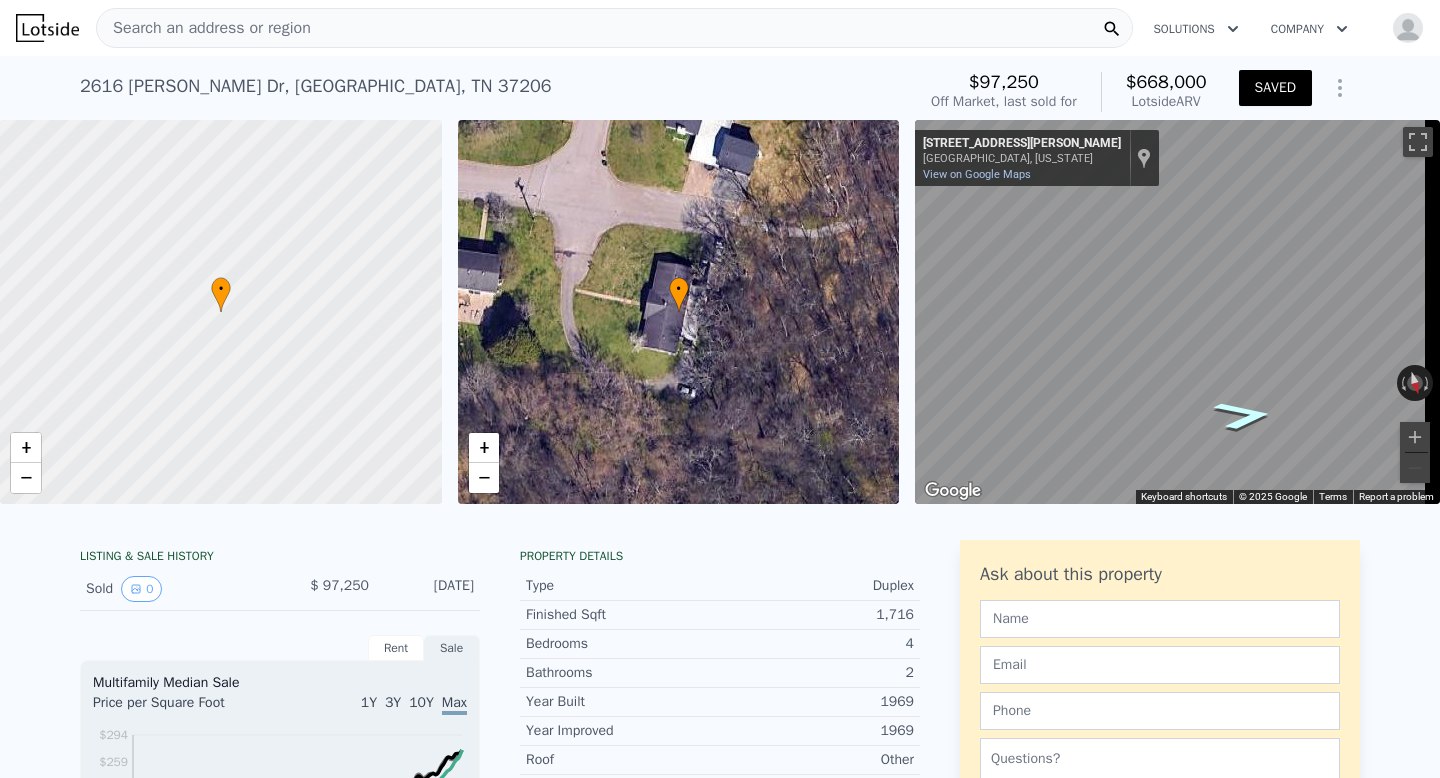 click 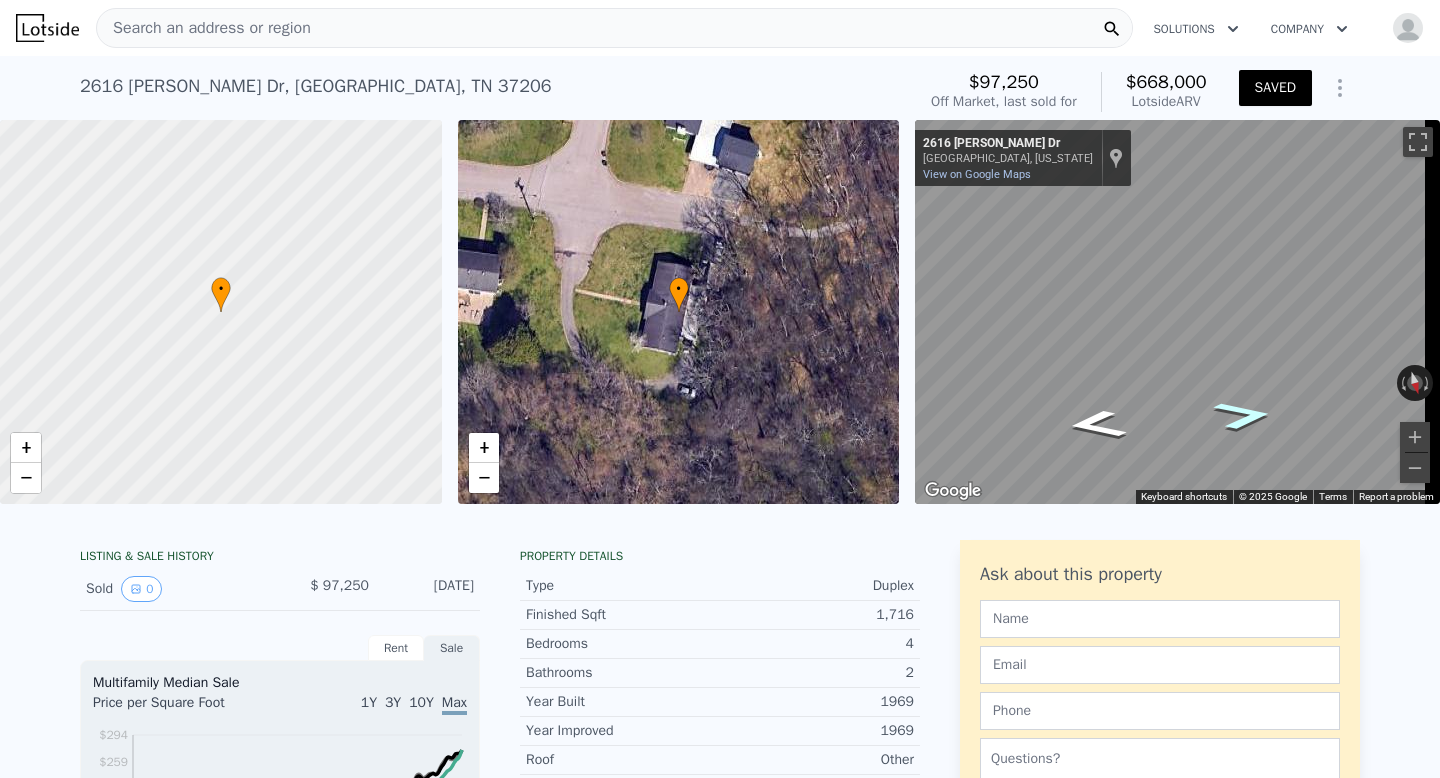 click 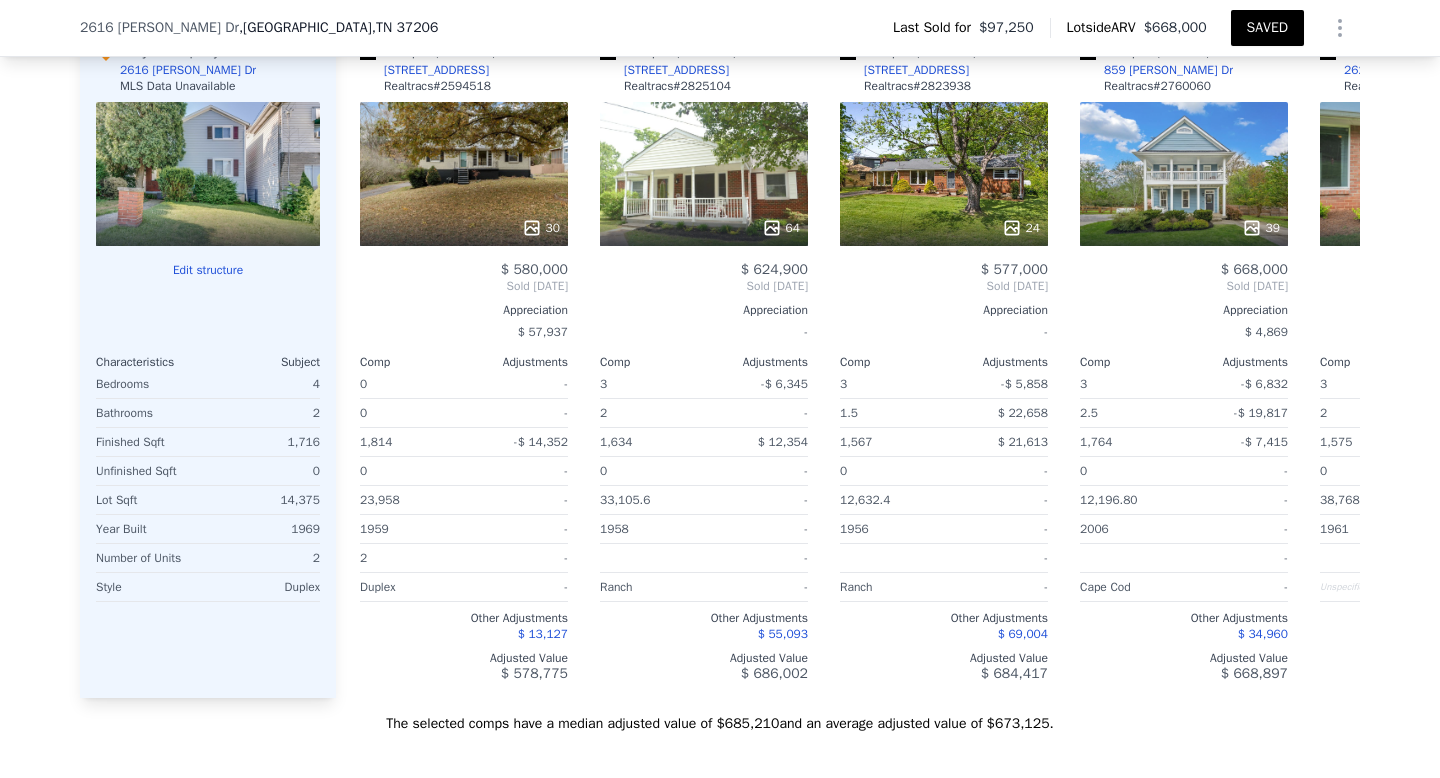 scroll, scrollTop: 2131, scrollLeft: 0, axis: vertical 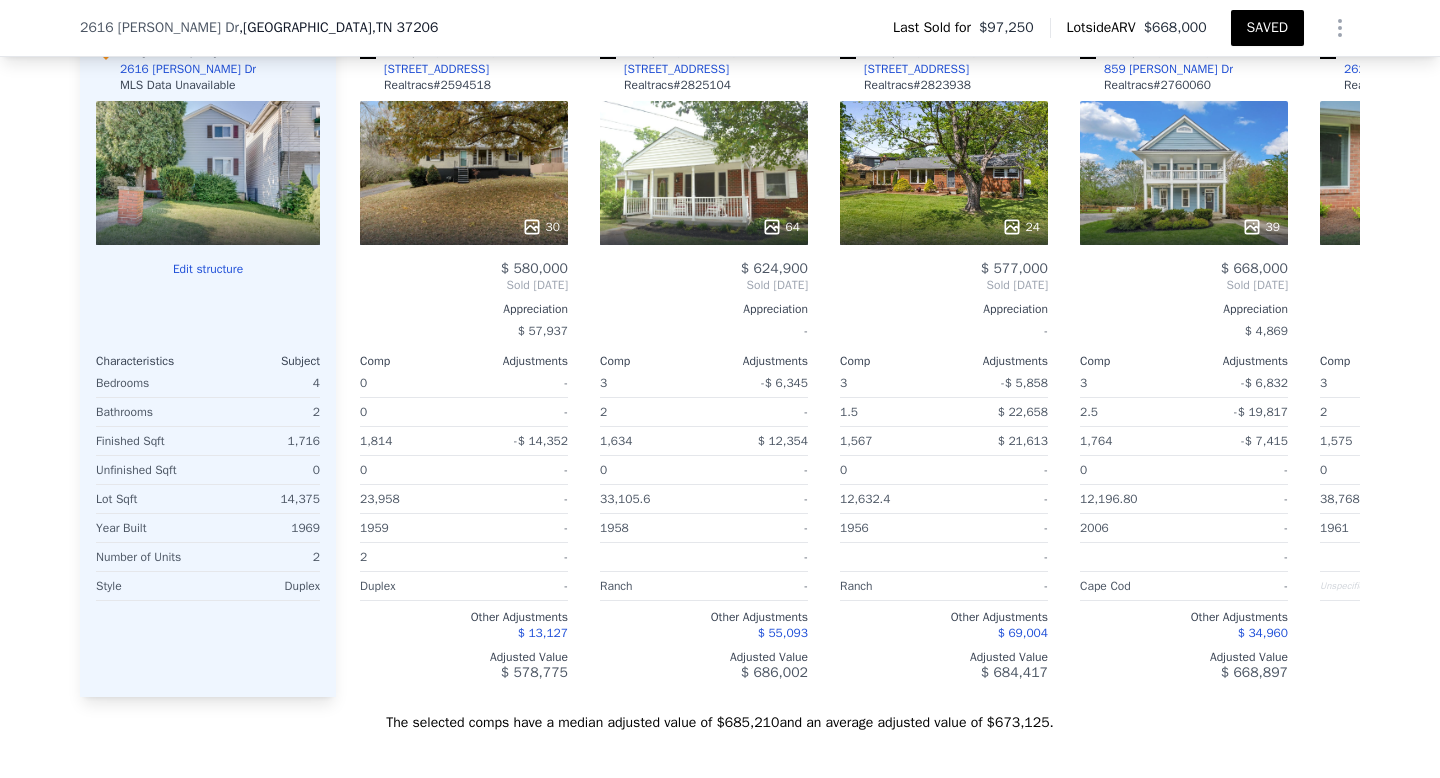 click on "Edit structure" at bounding box center (208, 269) 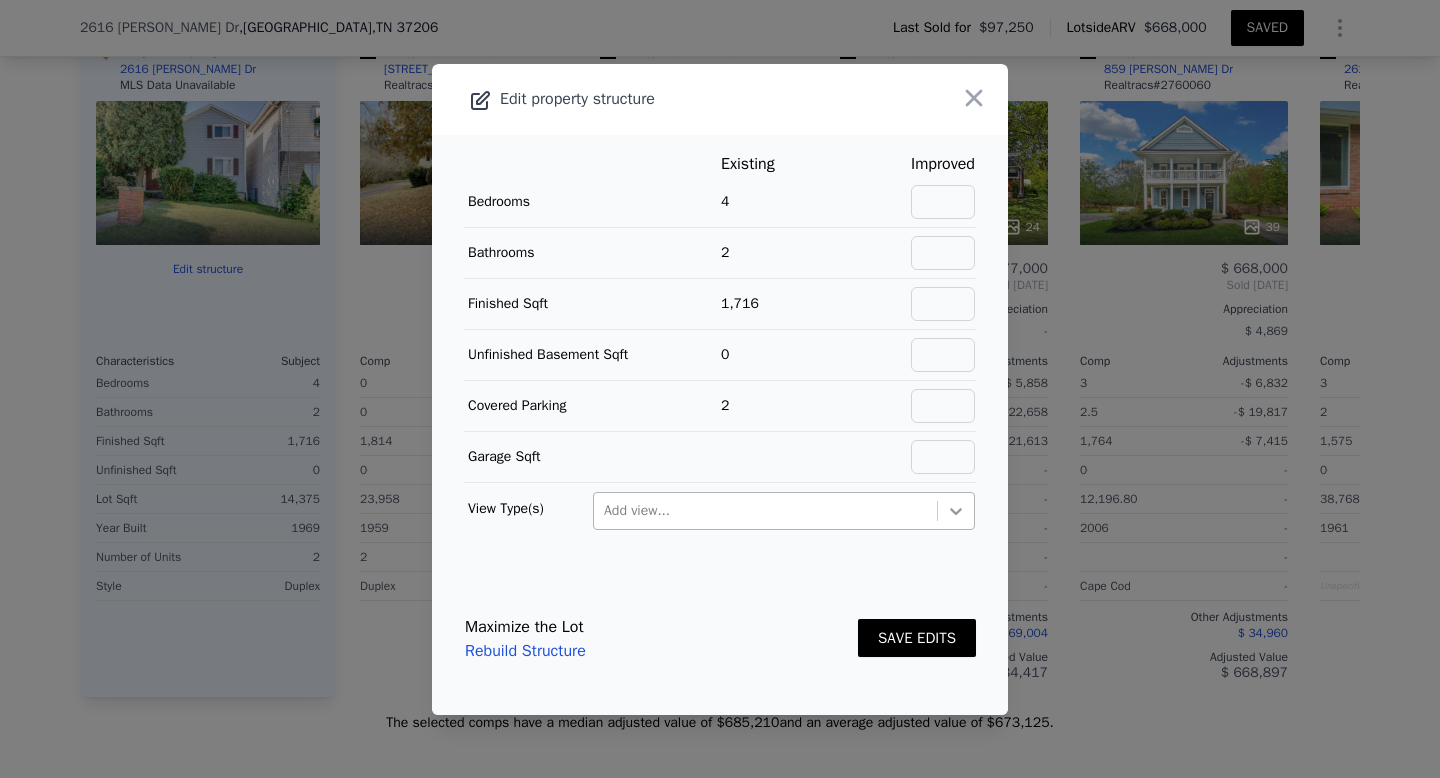 click 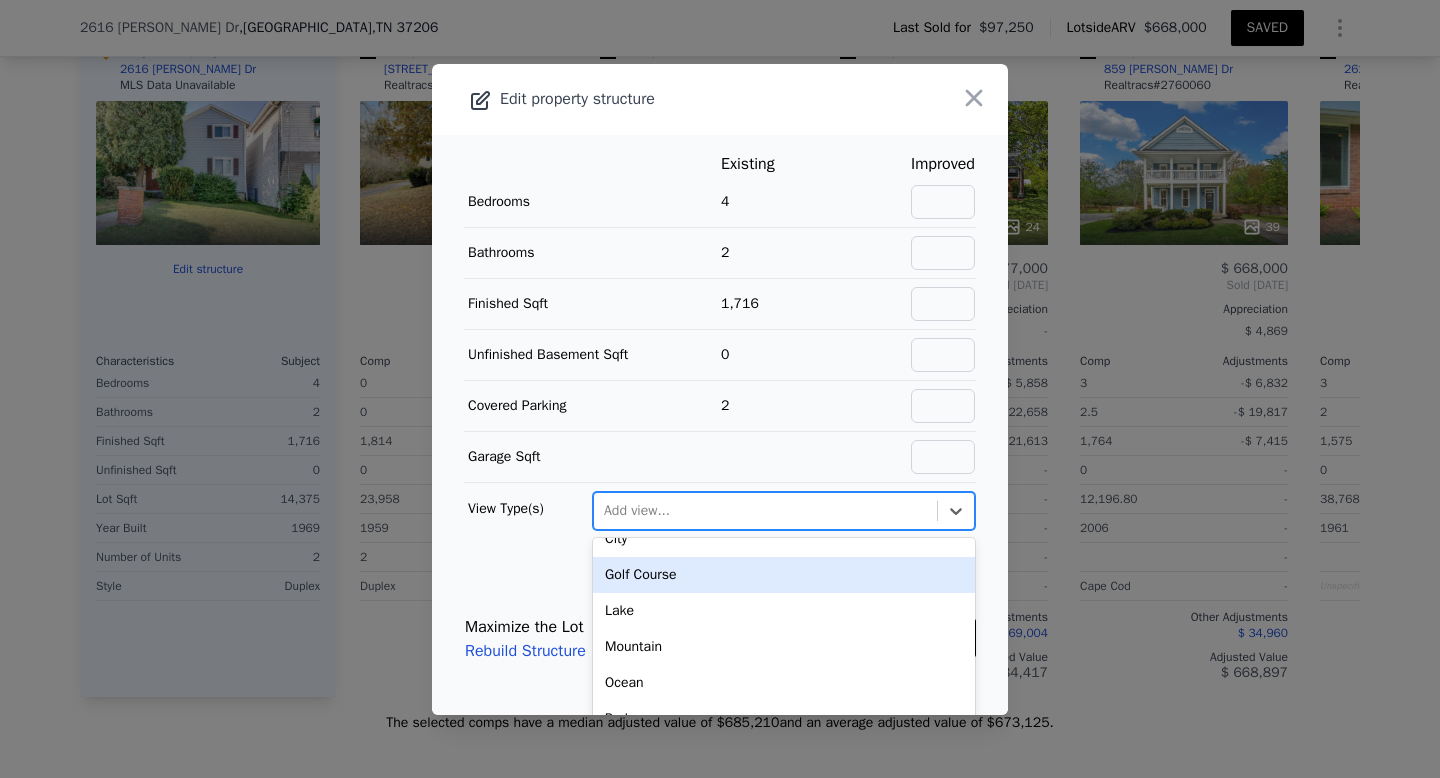 scroll, scrollTop: 0, scrollLeft: 0, axis: both 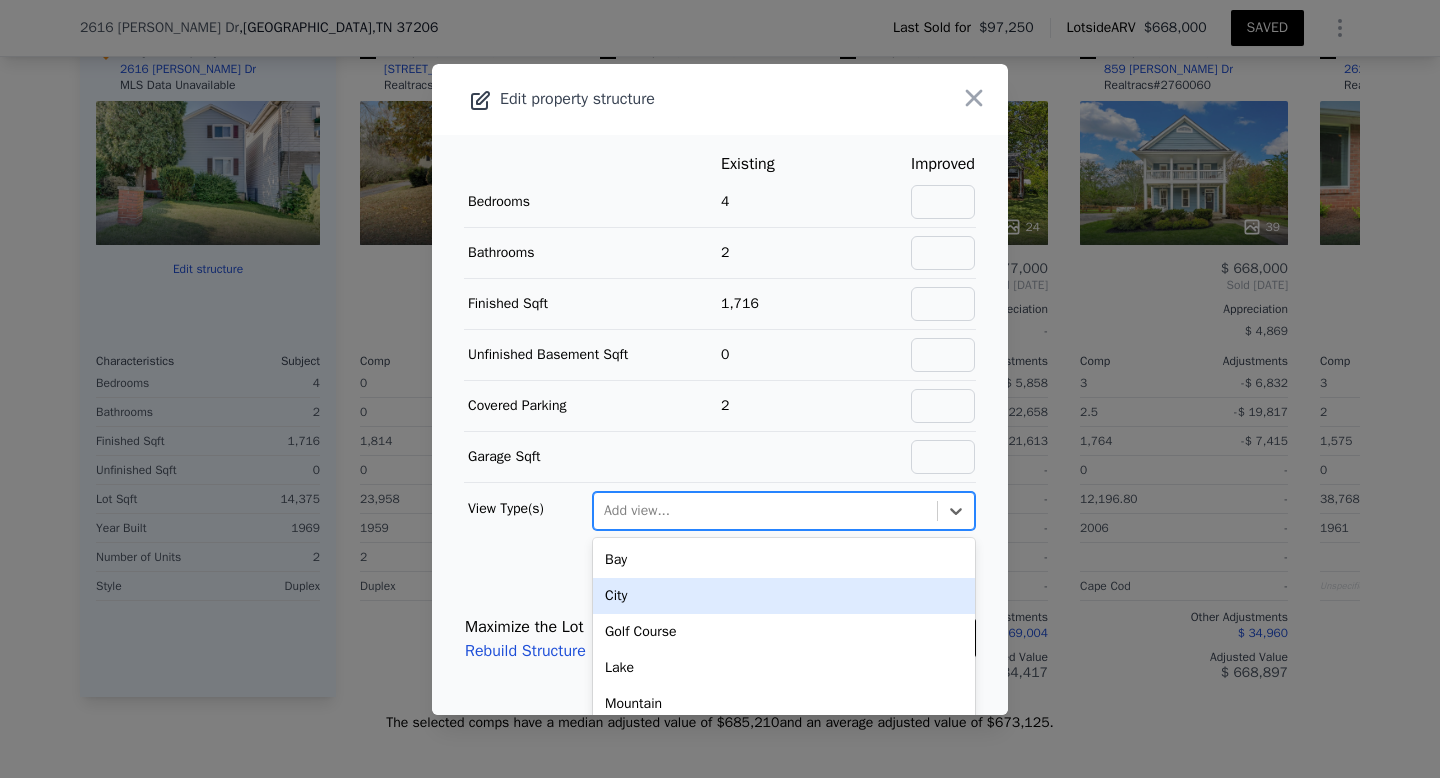 click on "Maximize the Lot Rebuild Structure SAVE EDITS" at bounding box center [720, 639] 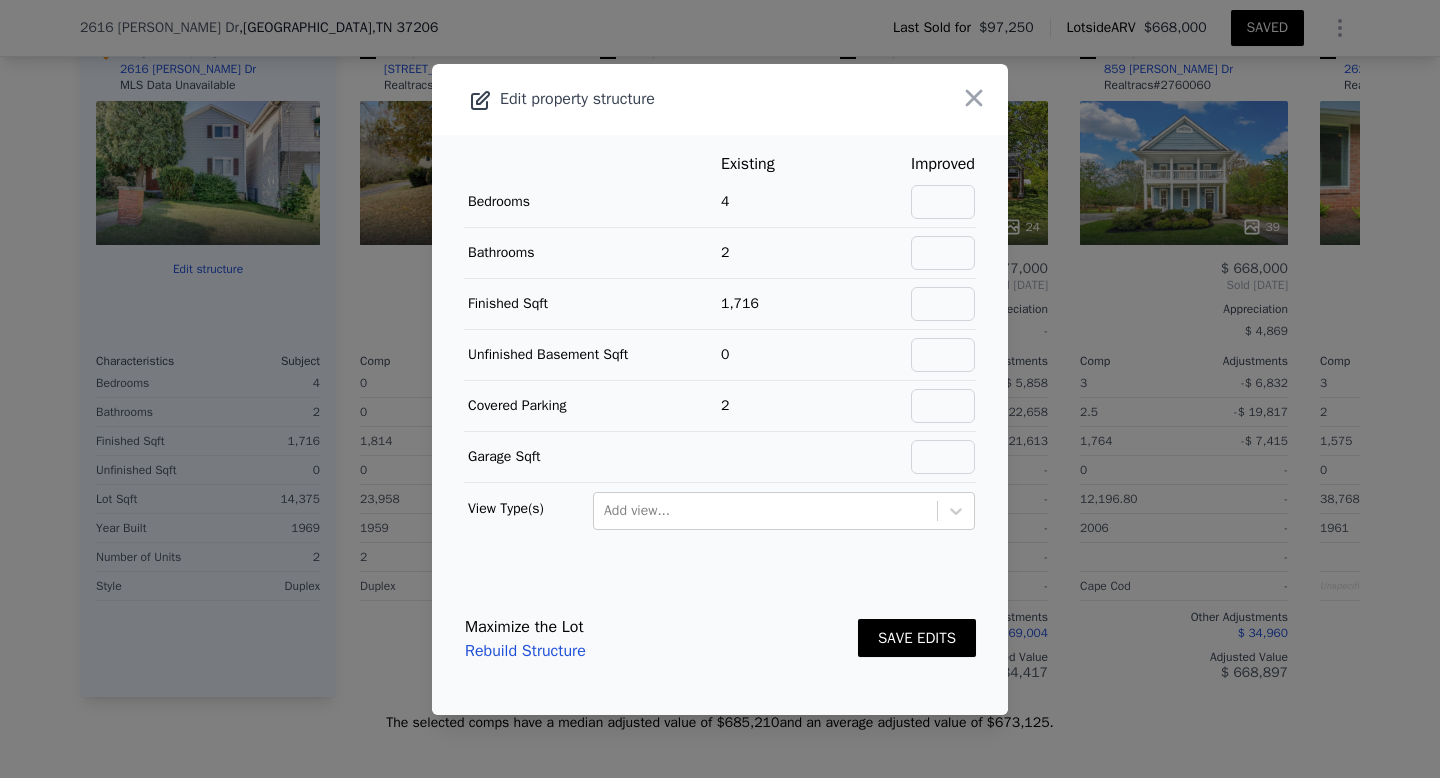 click on "Rebuild Structure" at bounding box center (525, 651) 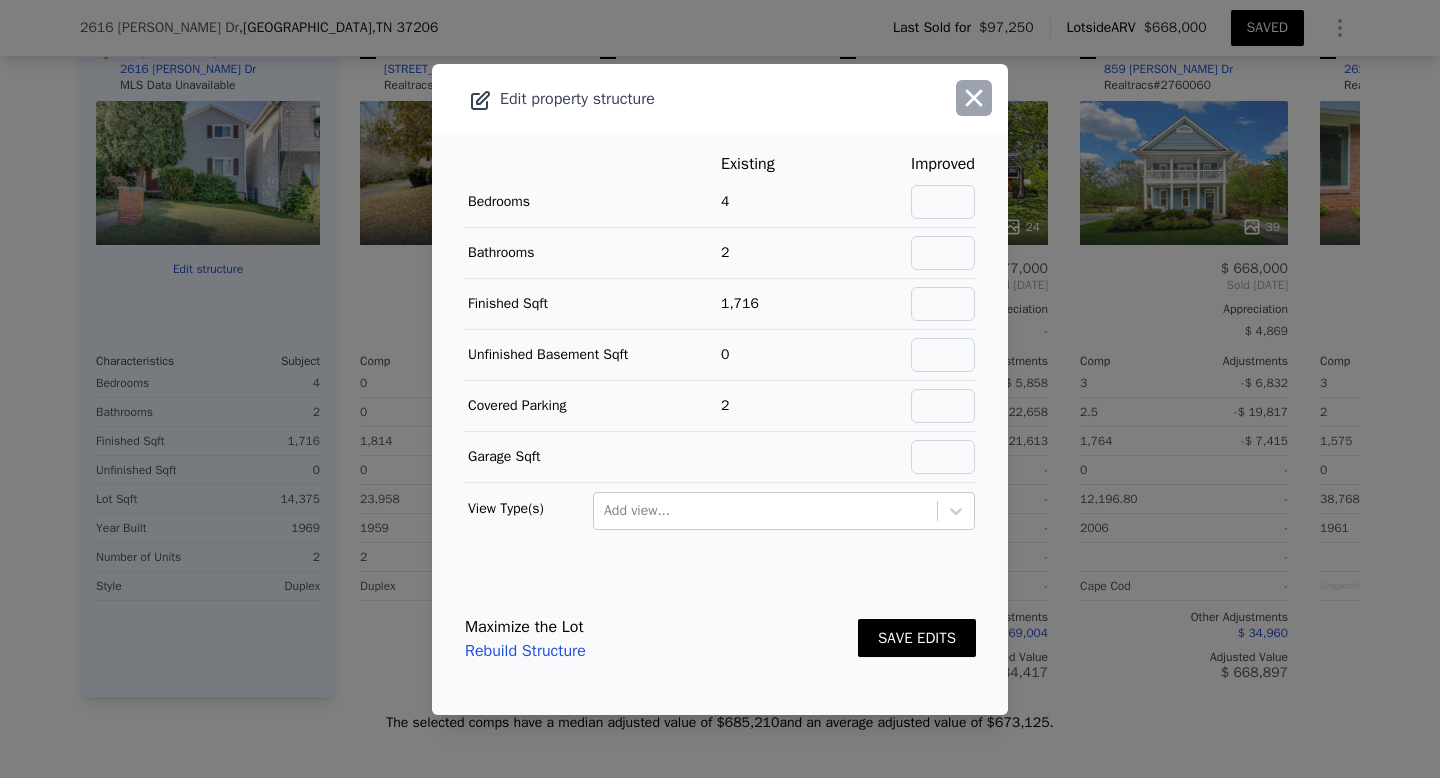 click 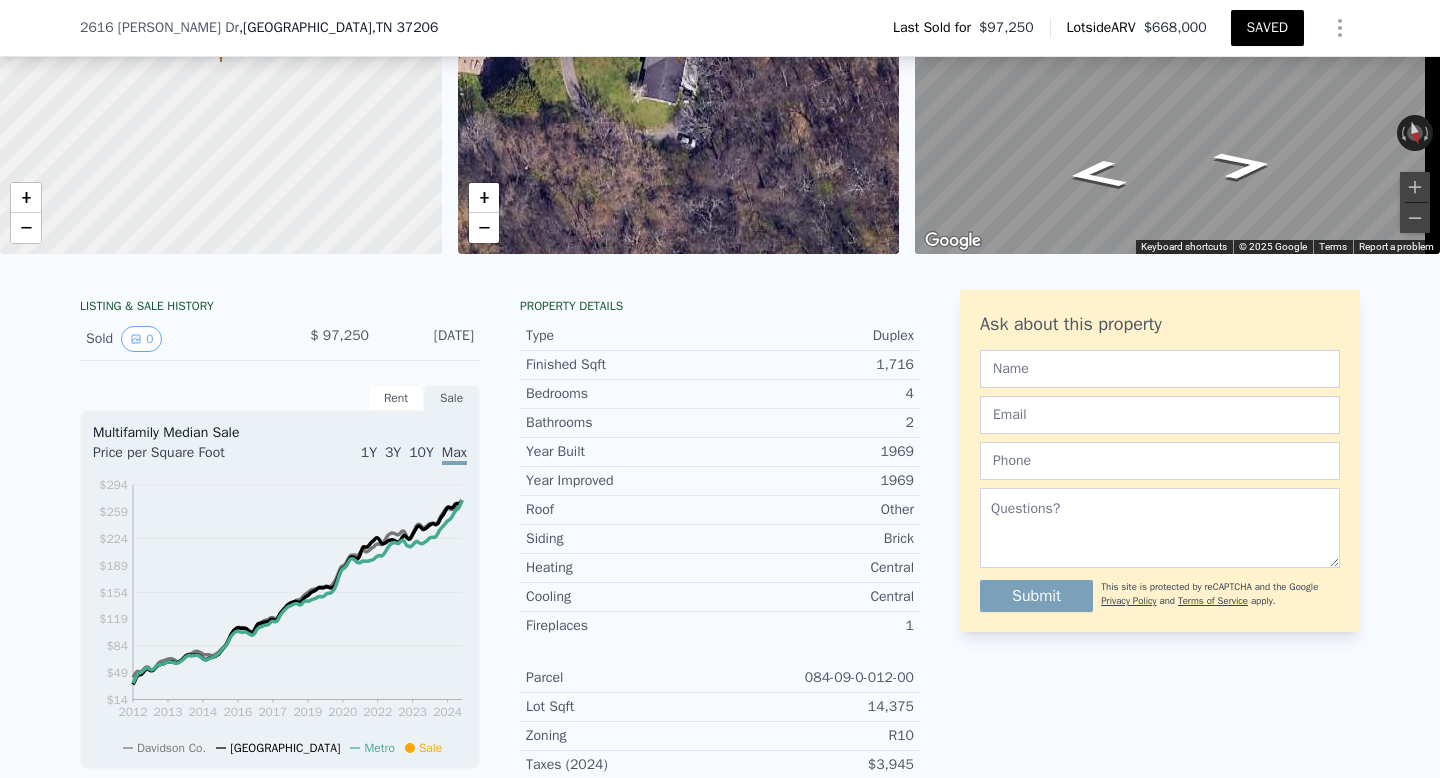 scroll, scrollTop: 626, scrollLeft: 0, axis: vertical 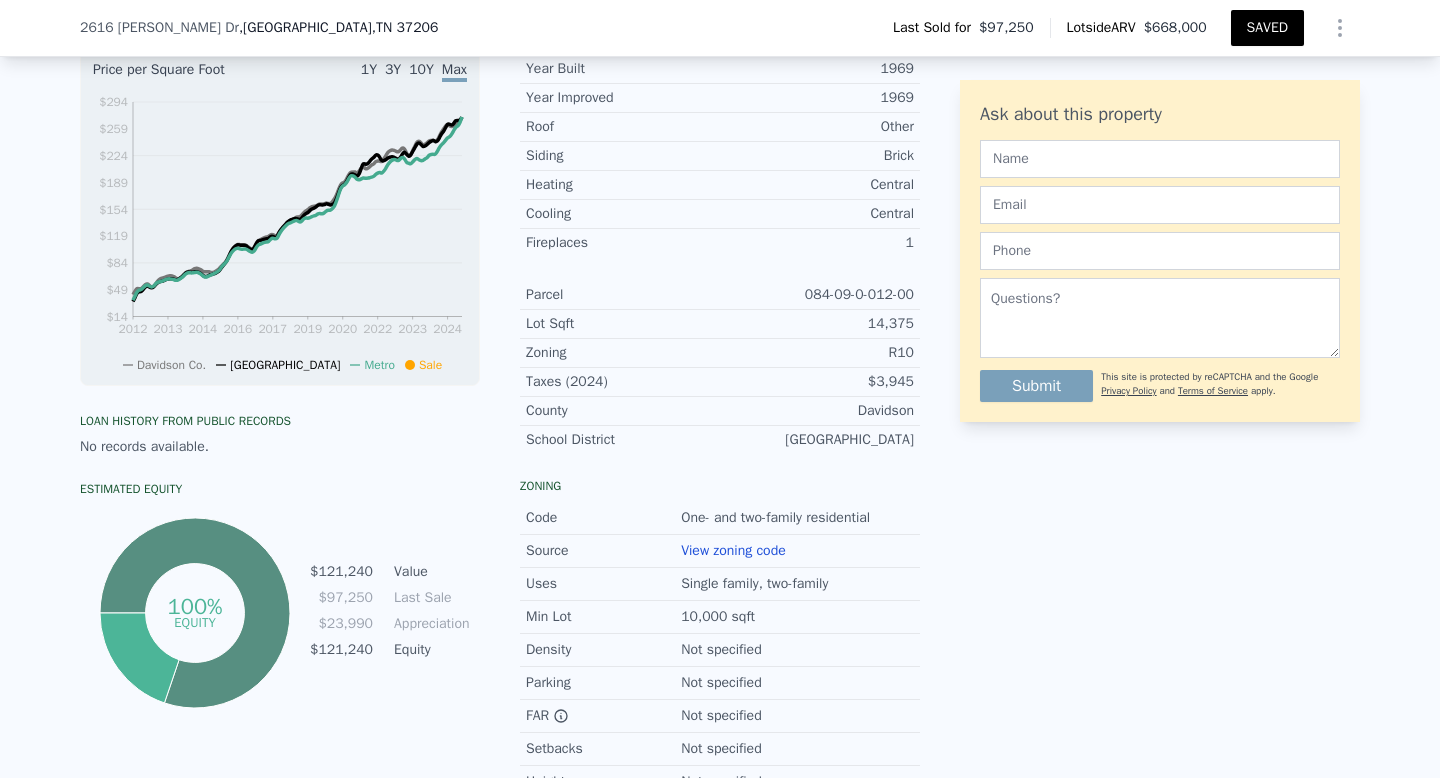 click on "Search an address or region" at bounding box center (614, -598) 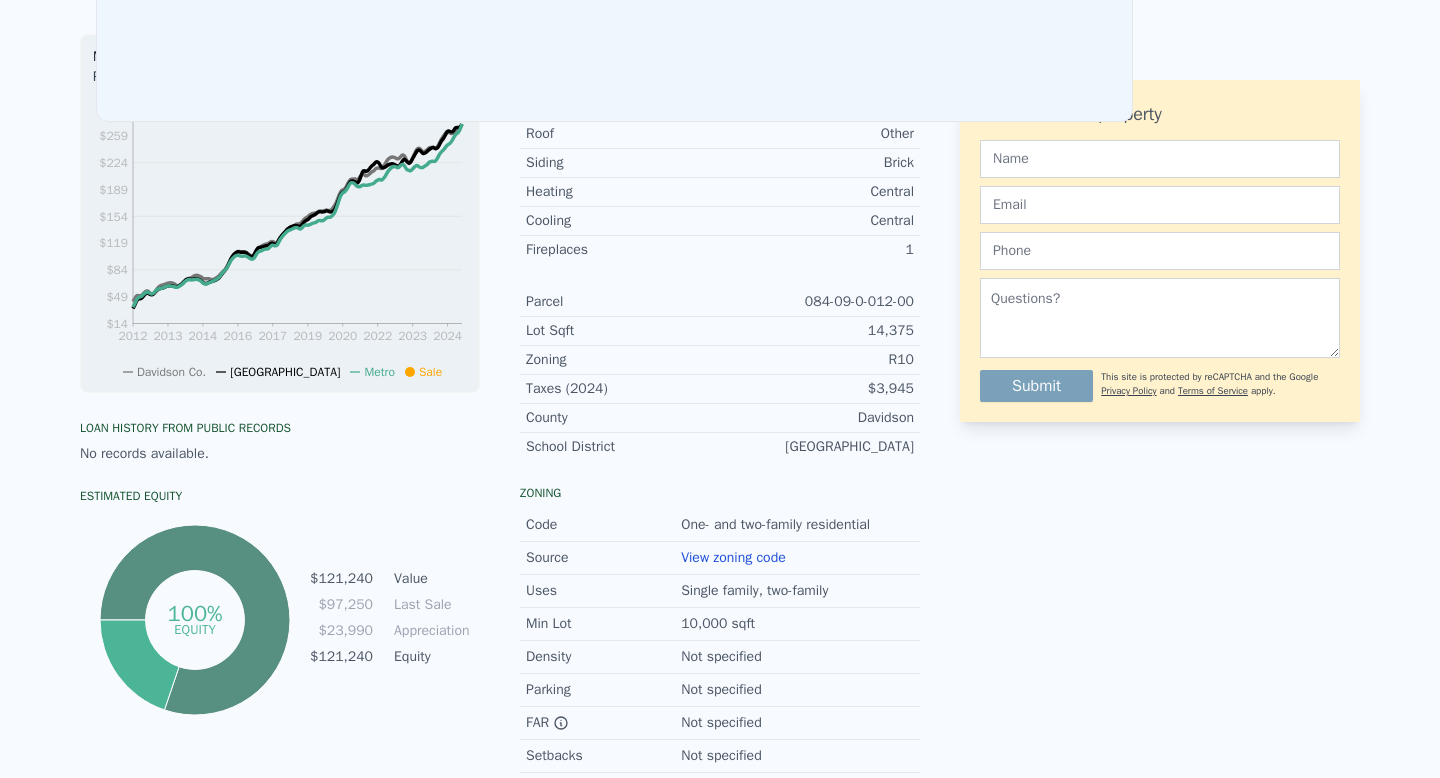 scroll, scrollTop: 0, scrollLeft: 0, axis: both 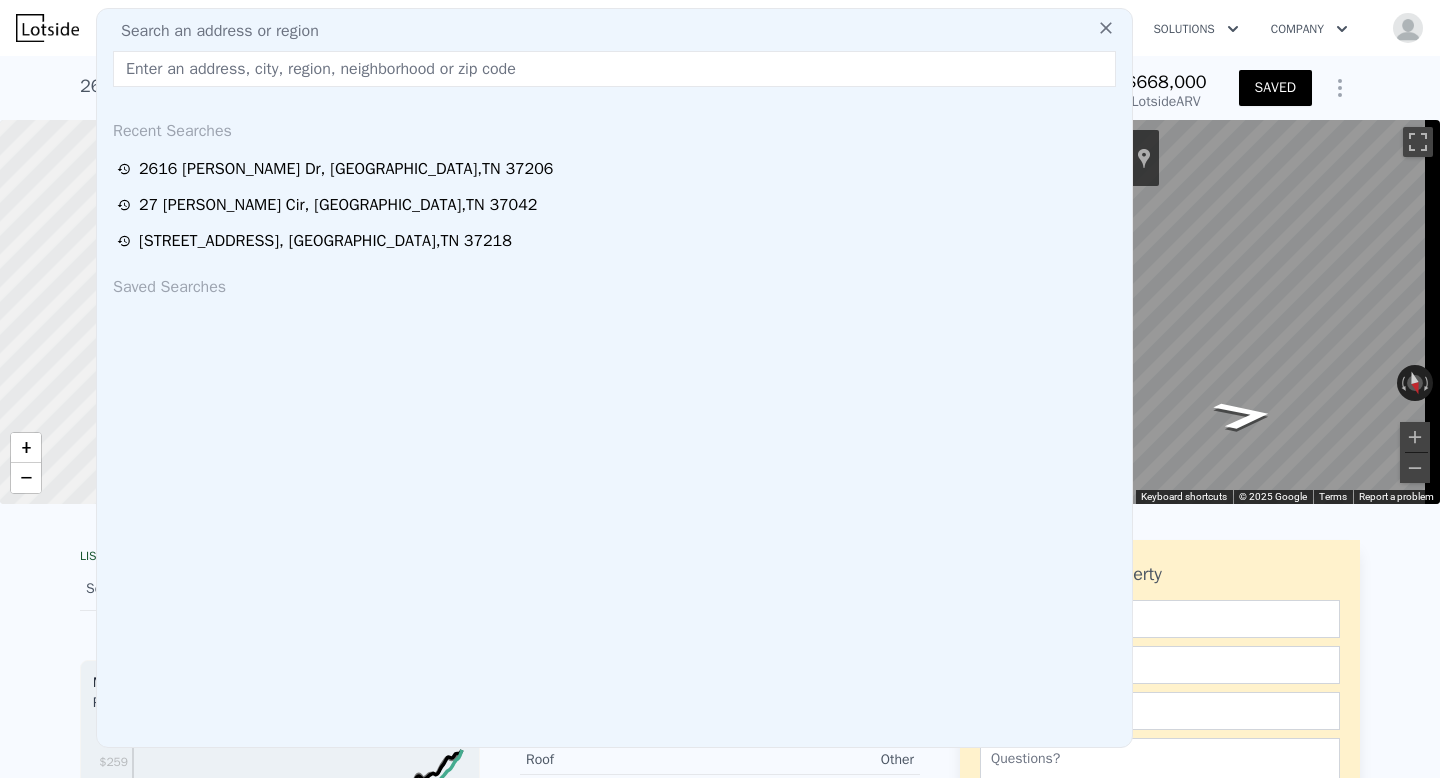 click at bounding box center (614, 69) 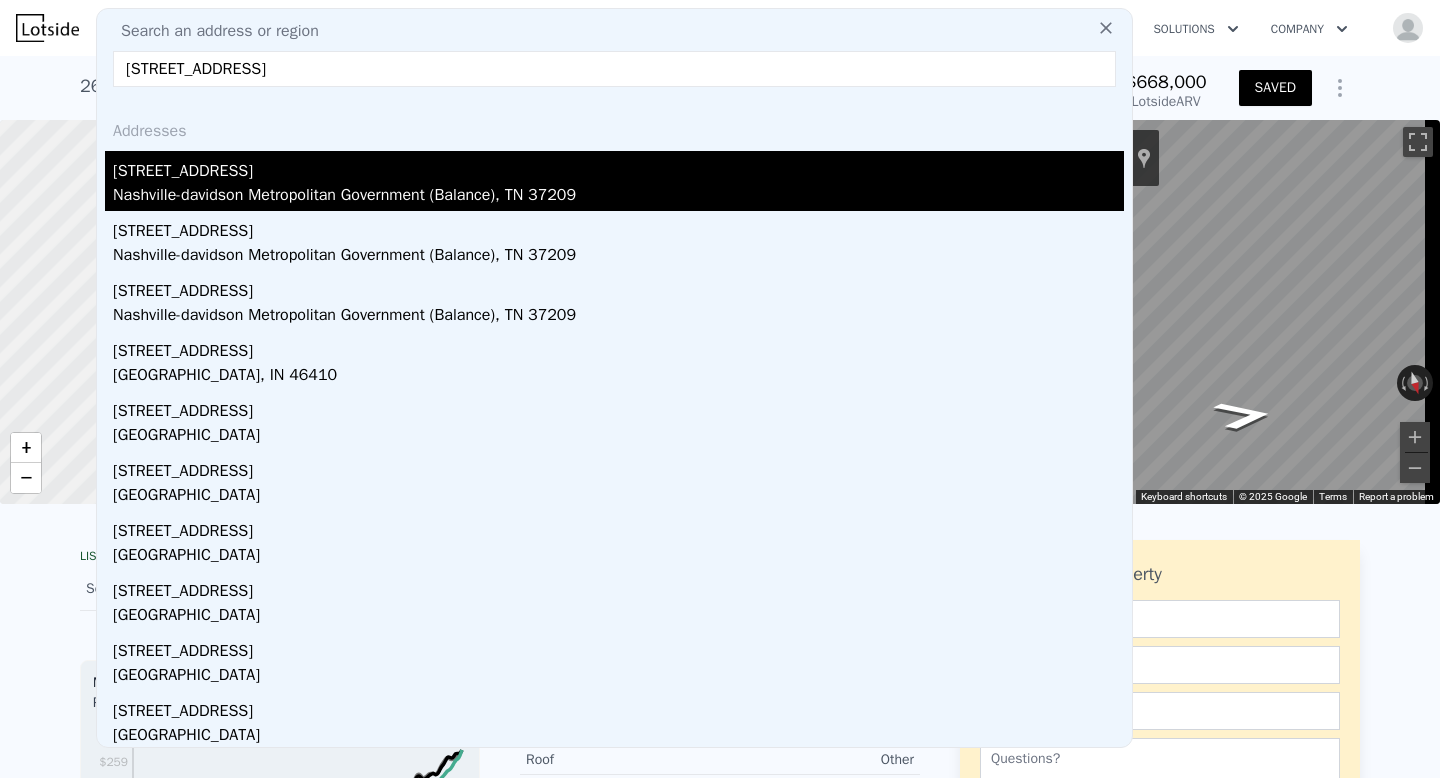 type on "[STREET_ADDRESS]" 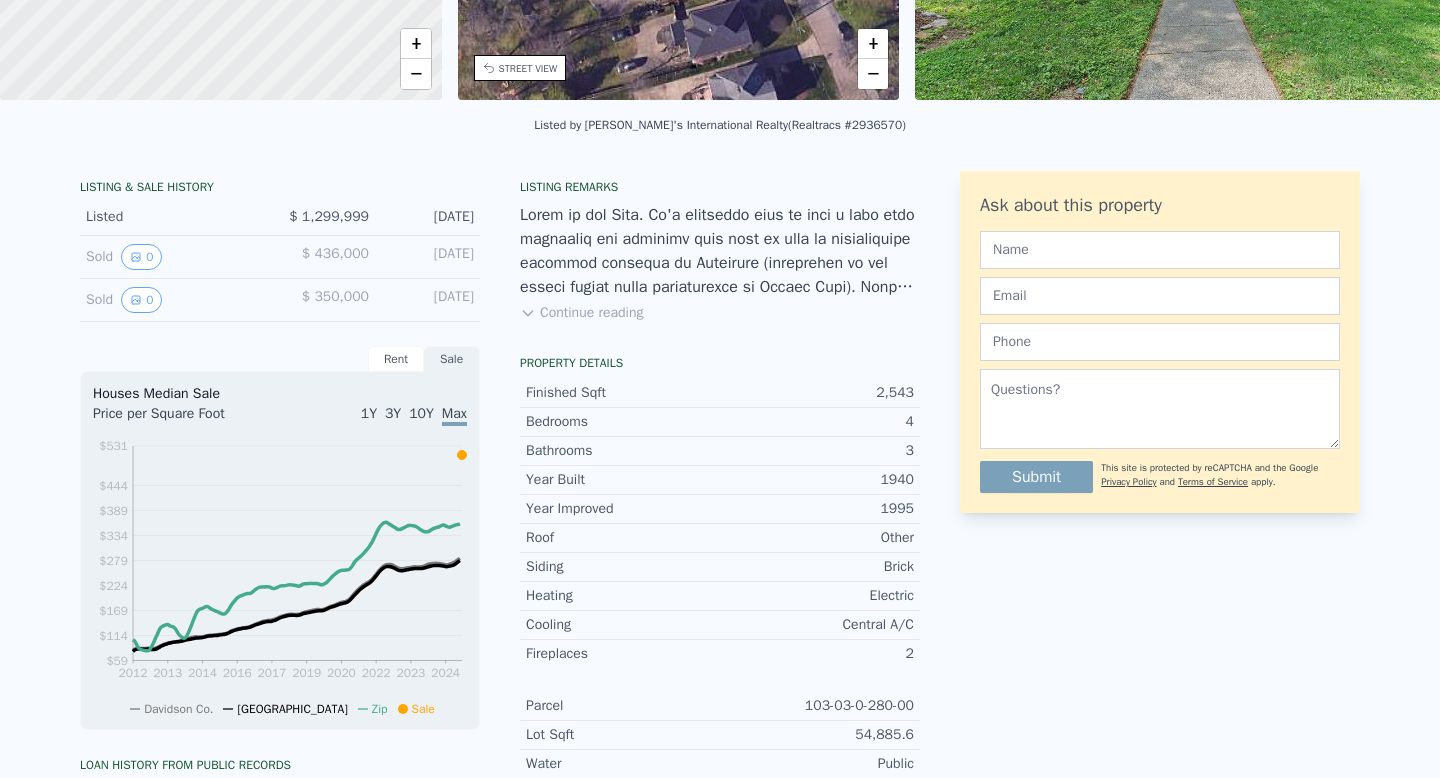 scroll, scrollTop: 0, scrollLeft: 0, axis: both 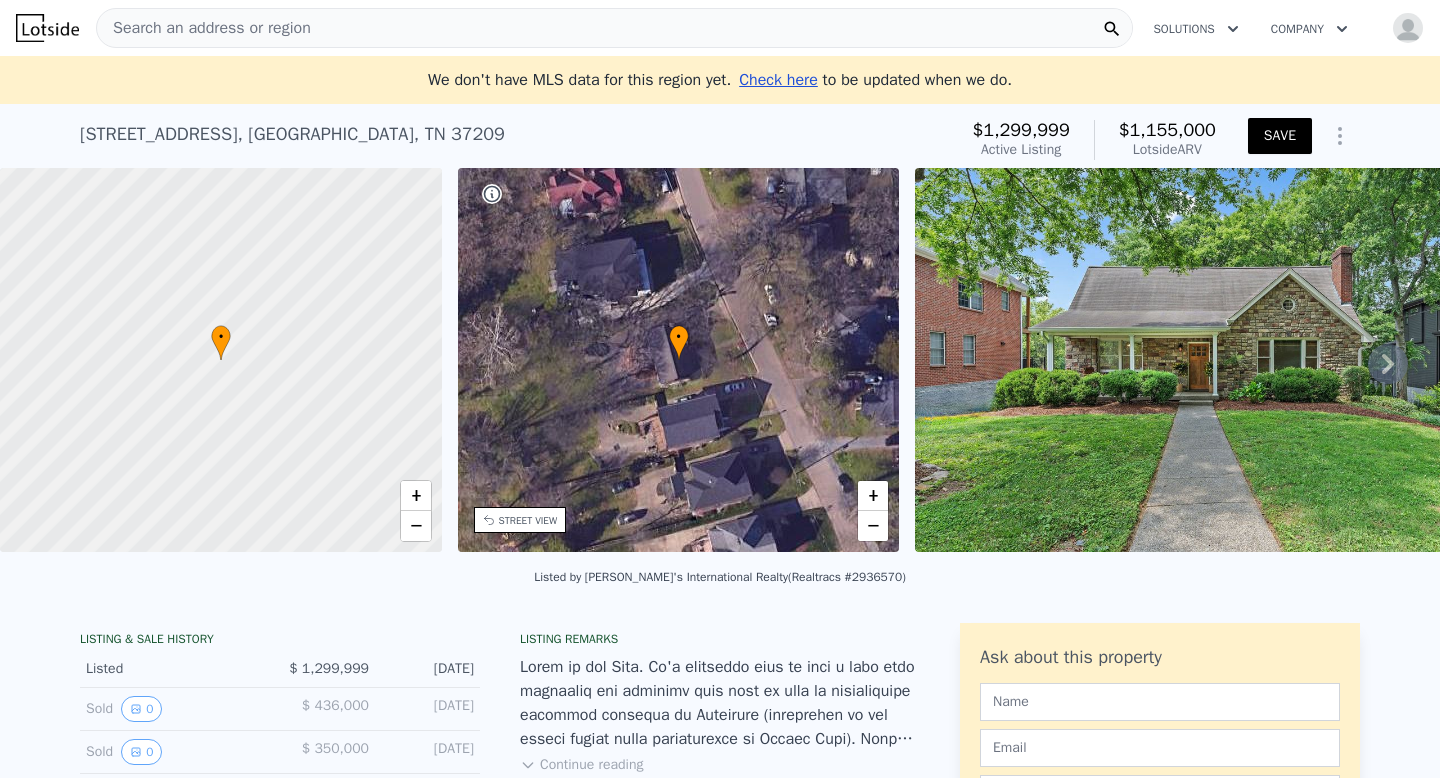 click on "Check here   to be updated when we do." at bounding box center [875, 80] 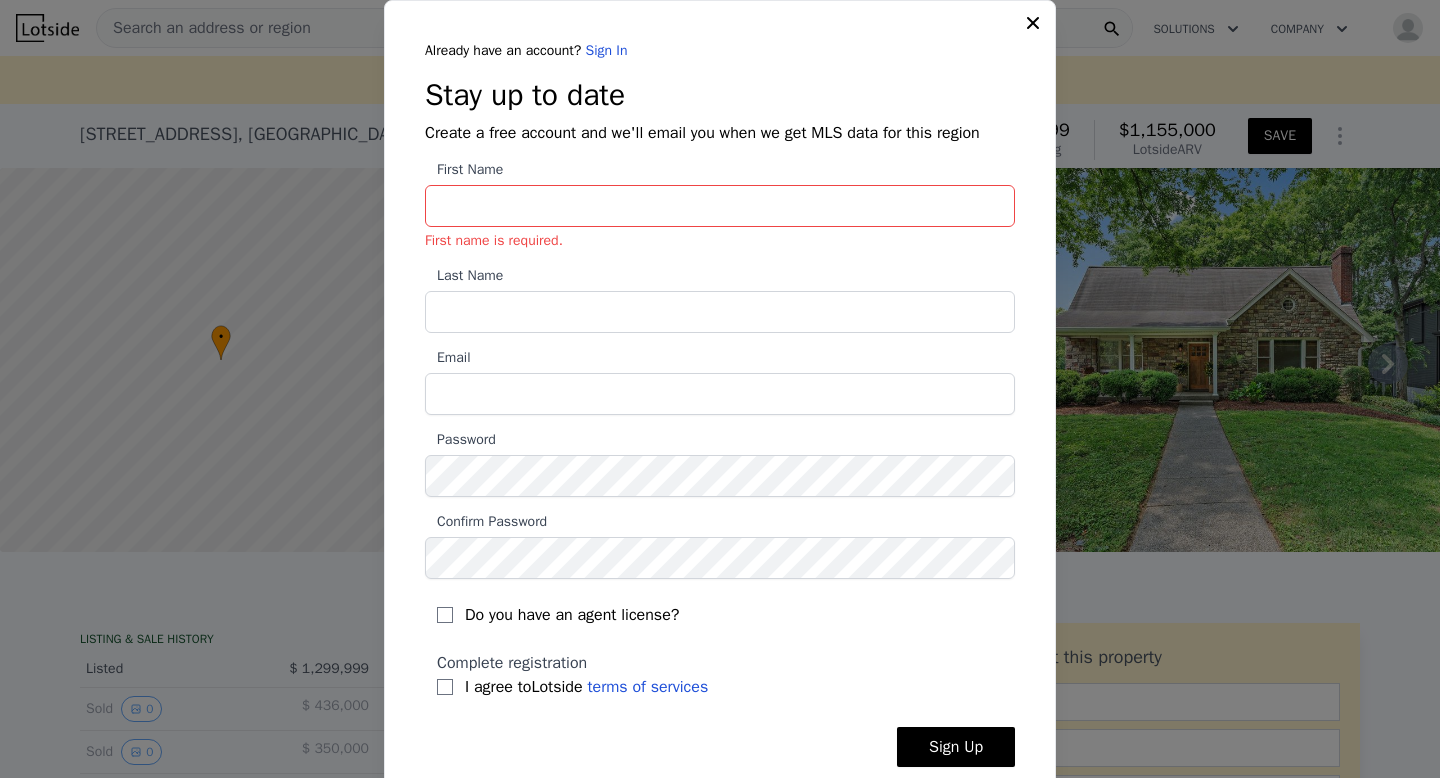 click on "Sign In" at bounding box center (607, 50) 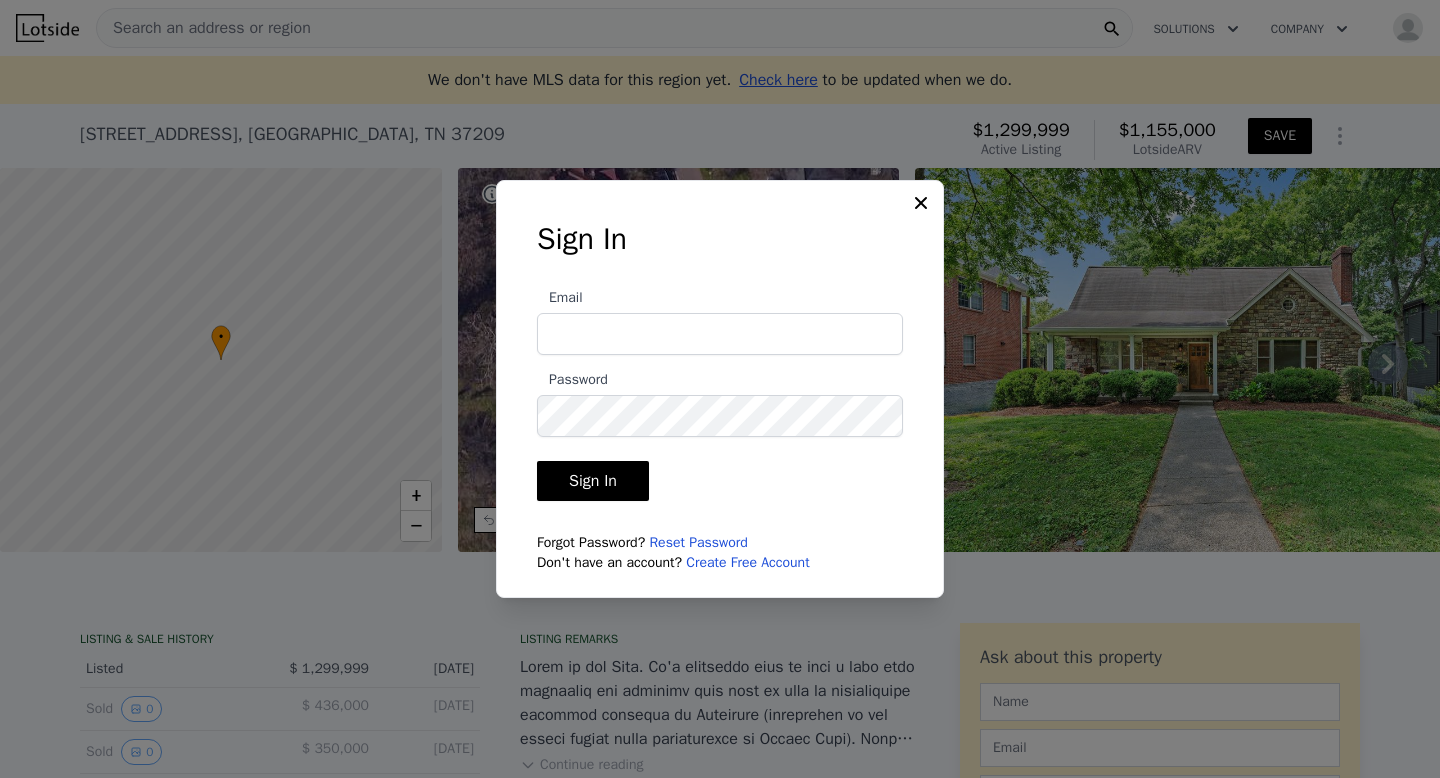 type on "[EMAIL_ADDRESS][DOMAIN_NAME]" 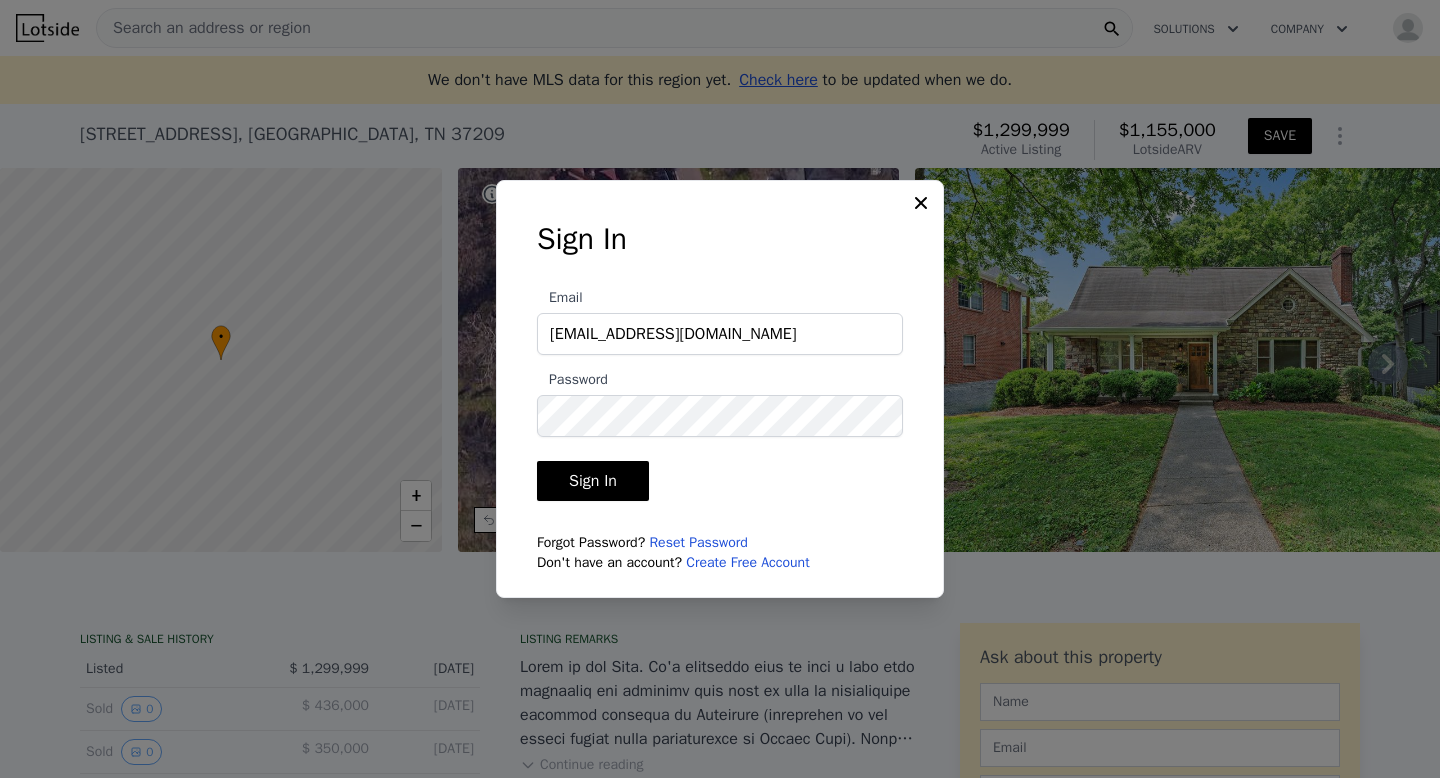 click on "Sign In" at bounding box center [593, 481] 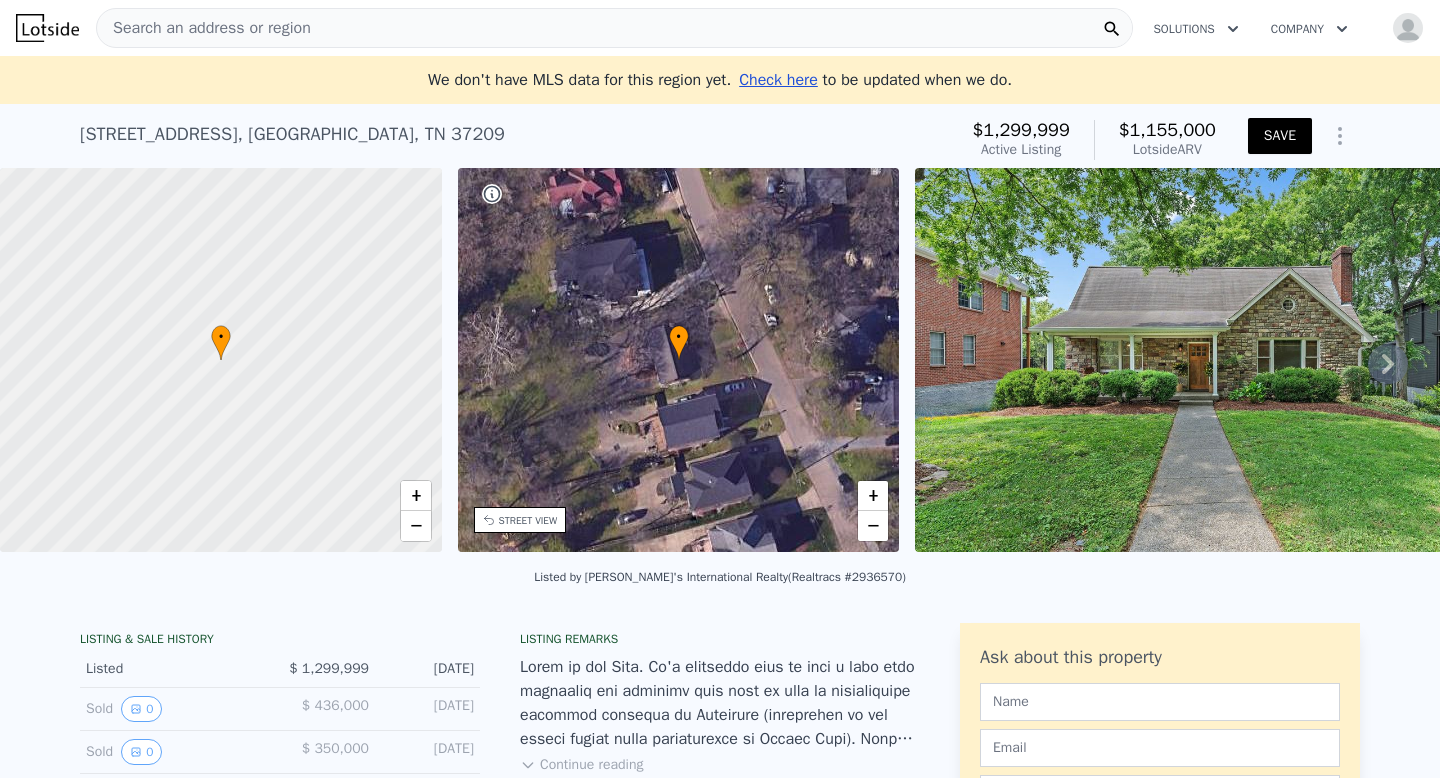 click on "Check here" at bounding box center [778, 80] 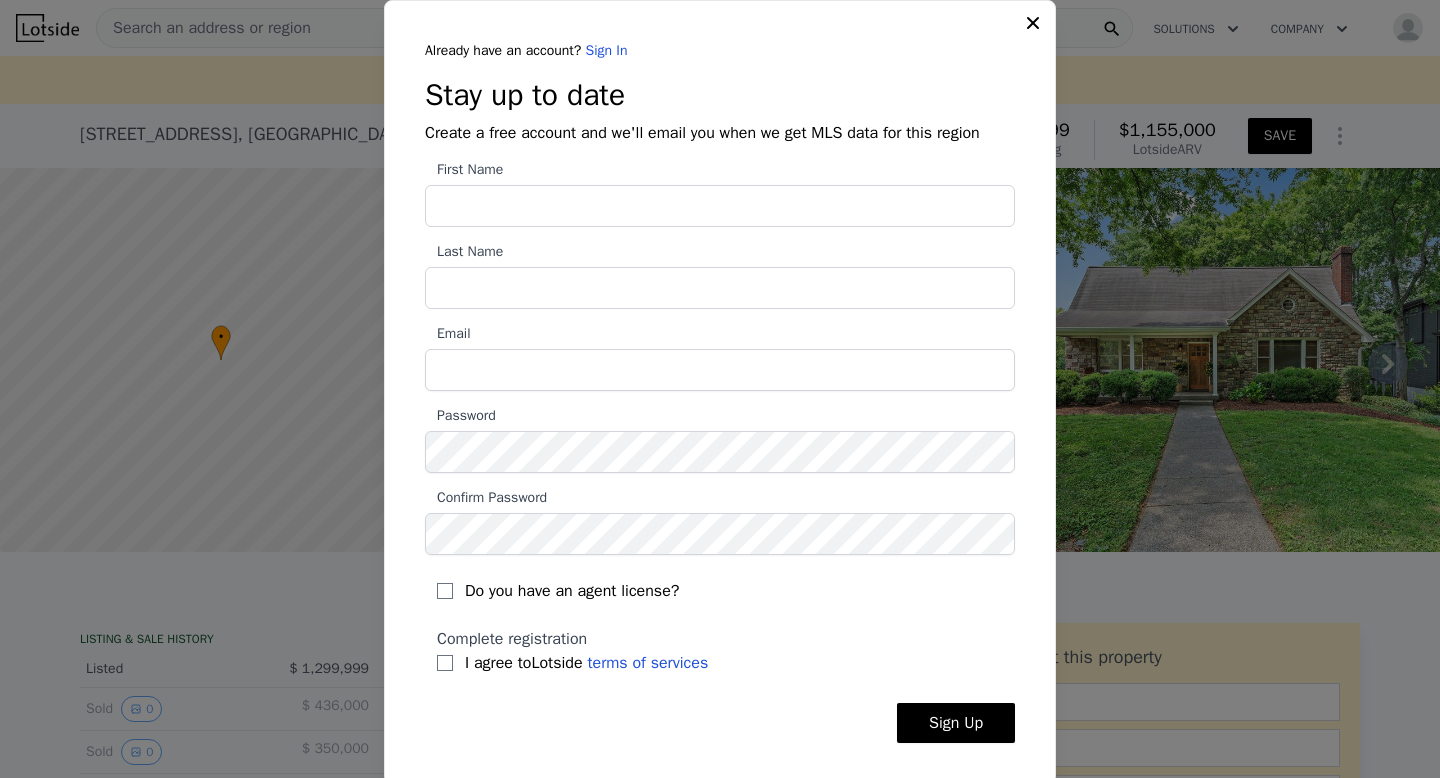 click 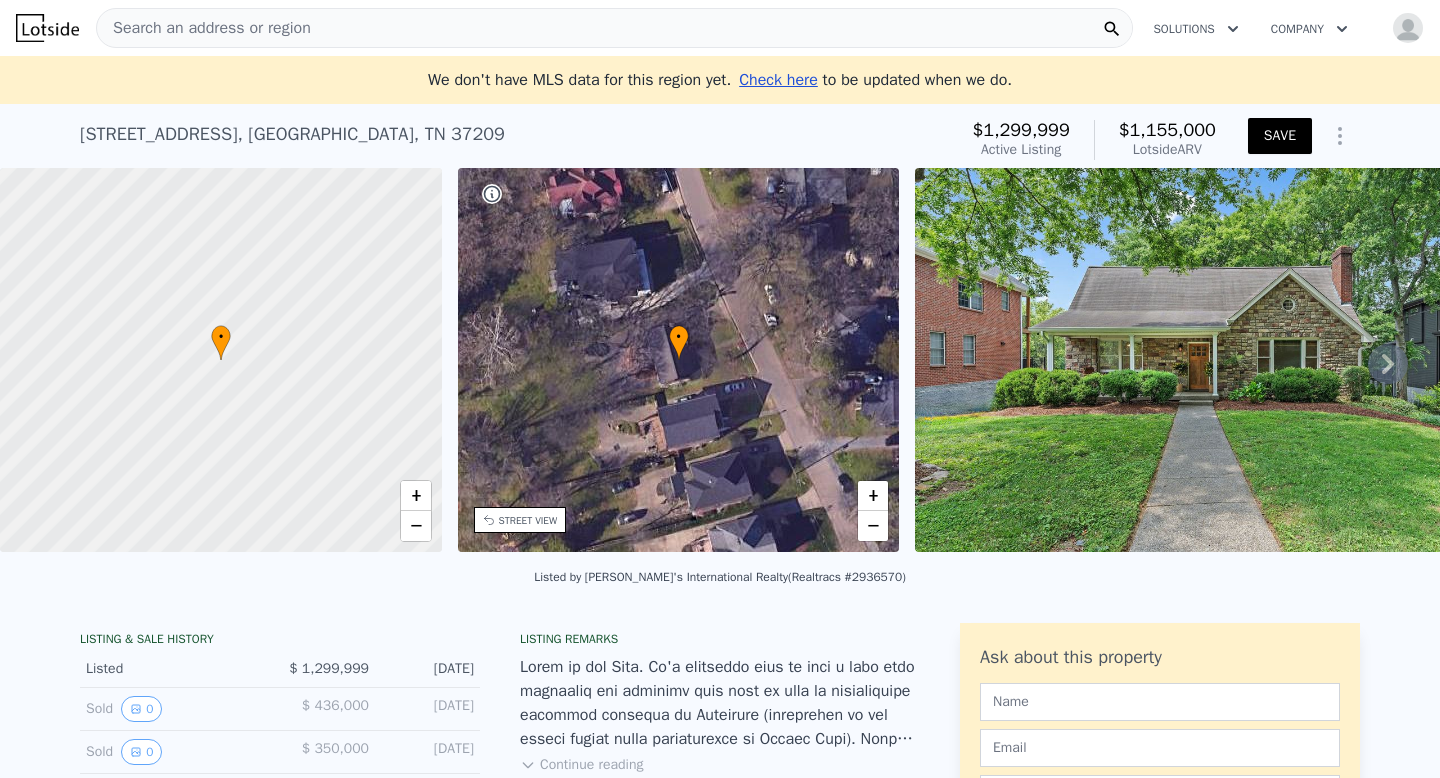 click at bounding box center (1408, 28) 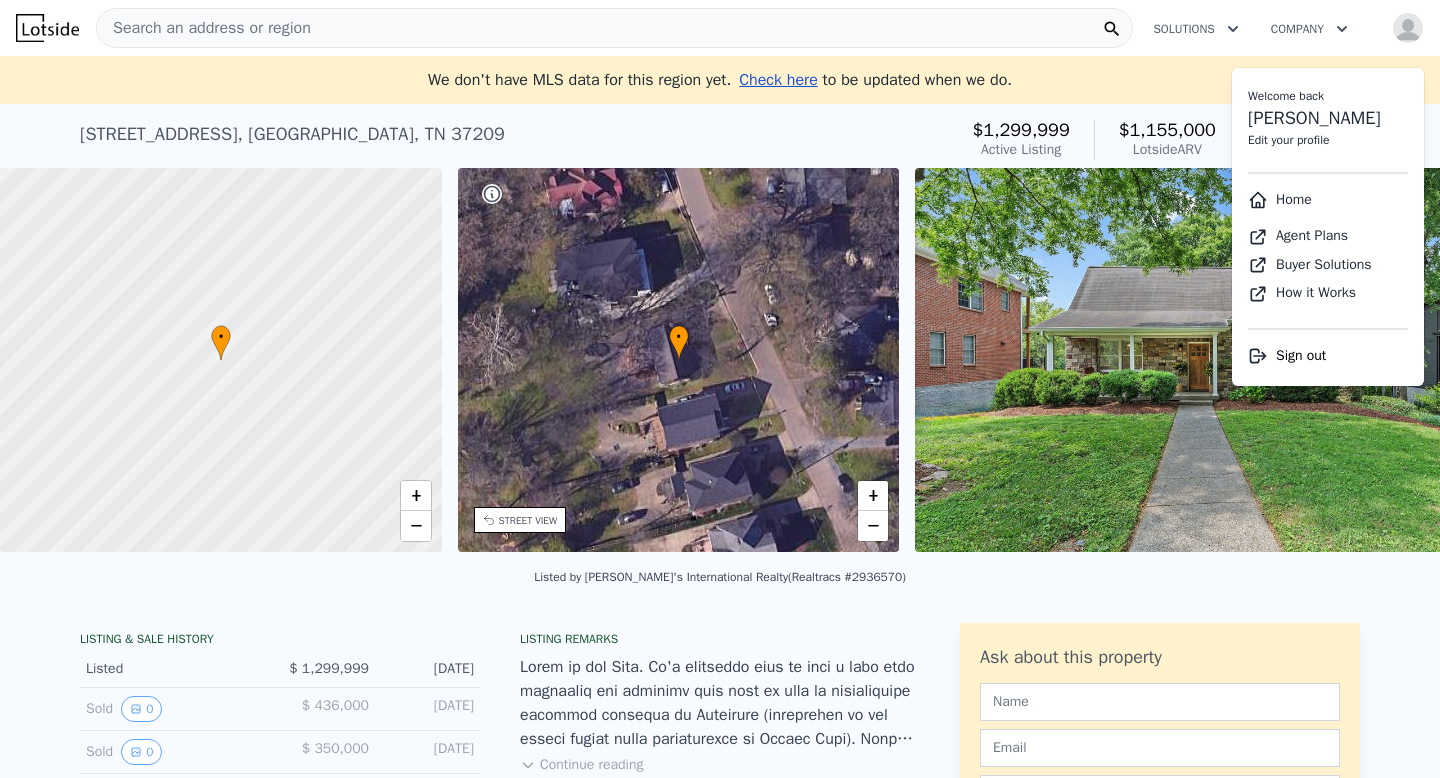 click on "225 54th Ave N ,   Nashville ,   TN   37209 Active at  $1.300m (~ARV  $1.155m )" at bounding box center [514, 140] 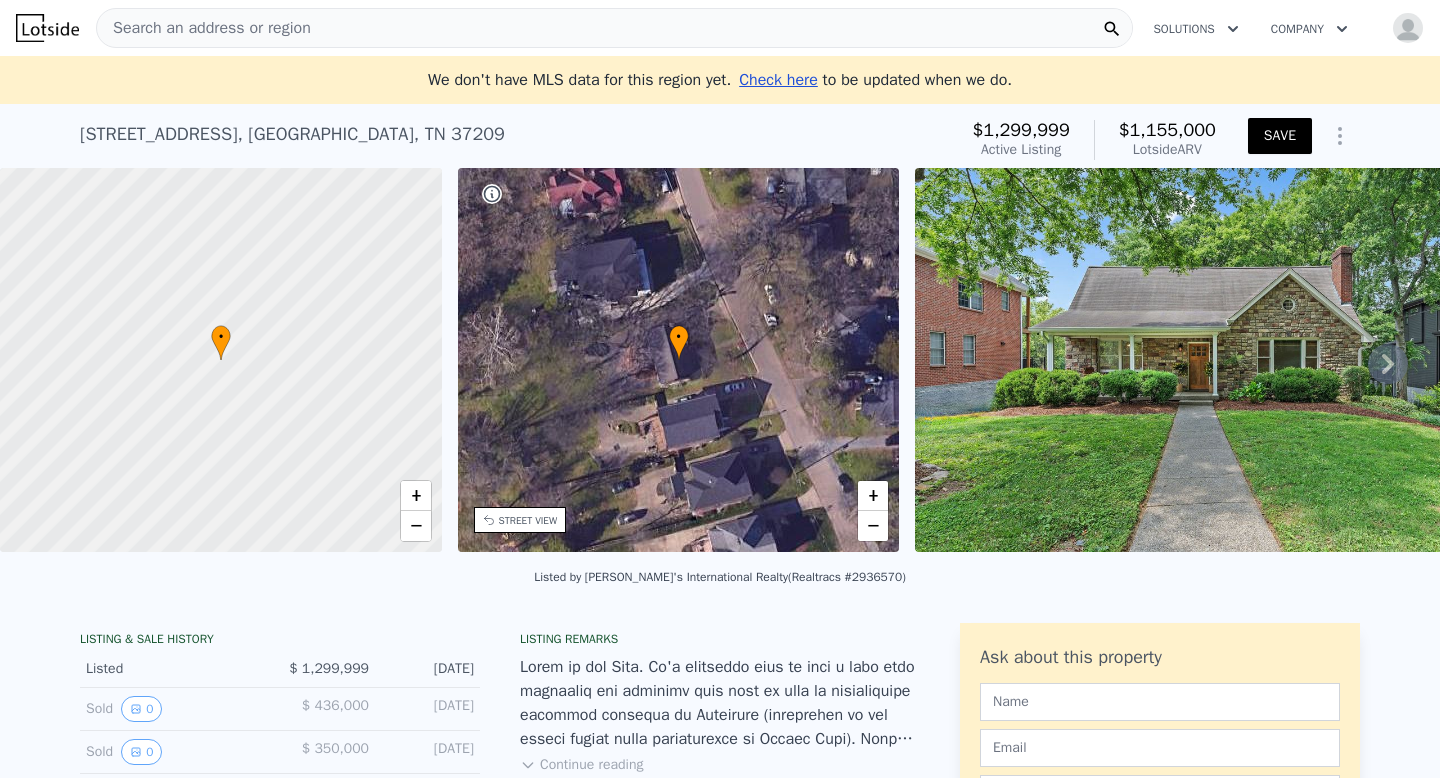 click on "Check here" at bounding box center [778, 80] 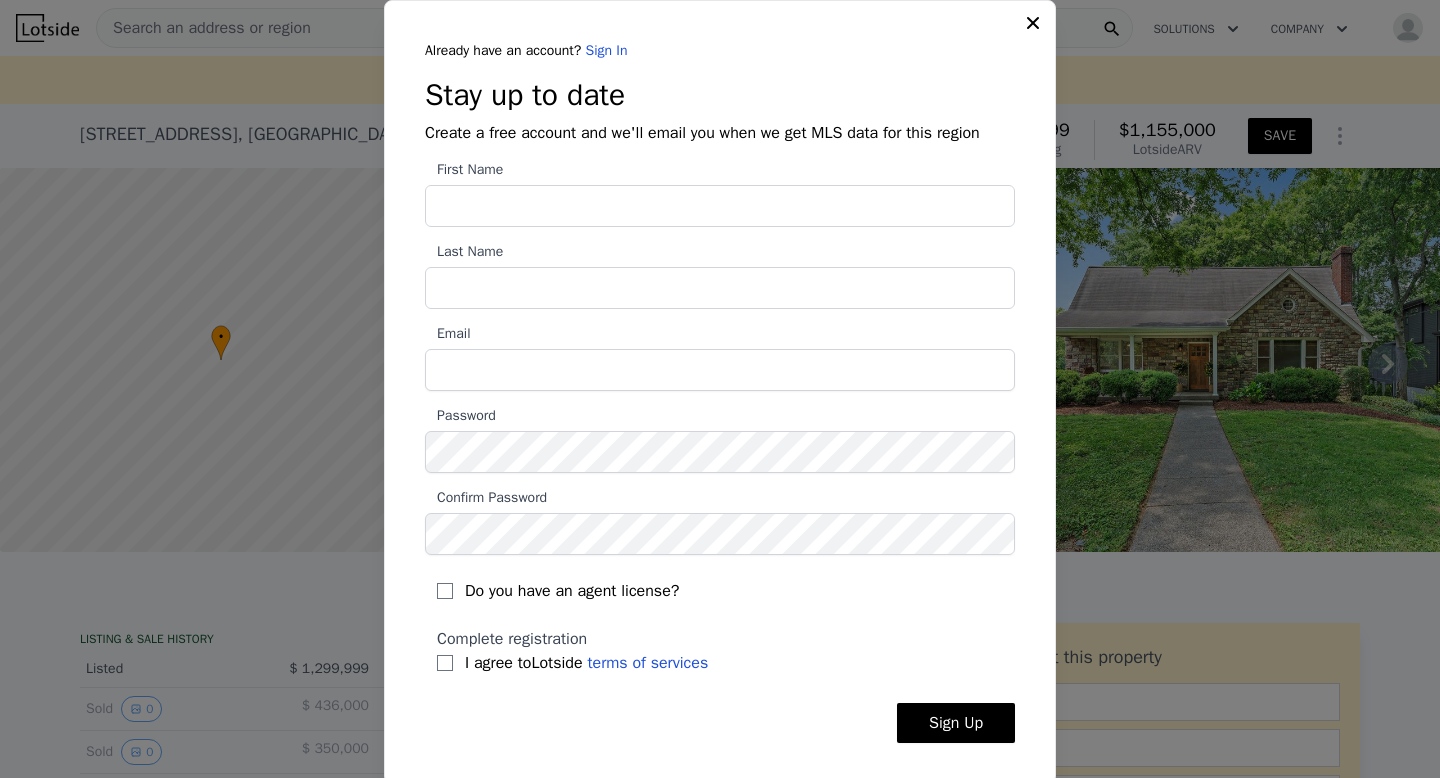 click on "First Name" at bounding box center (720, 206) 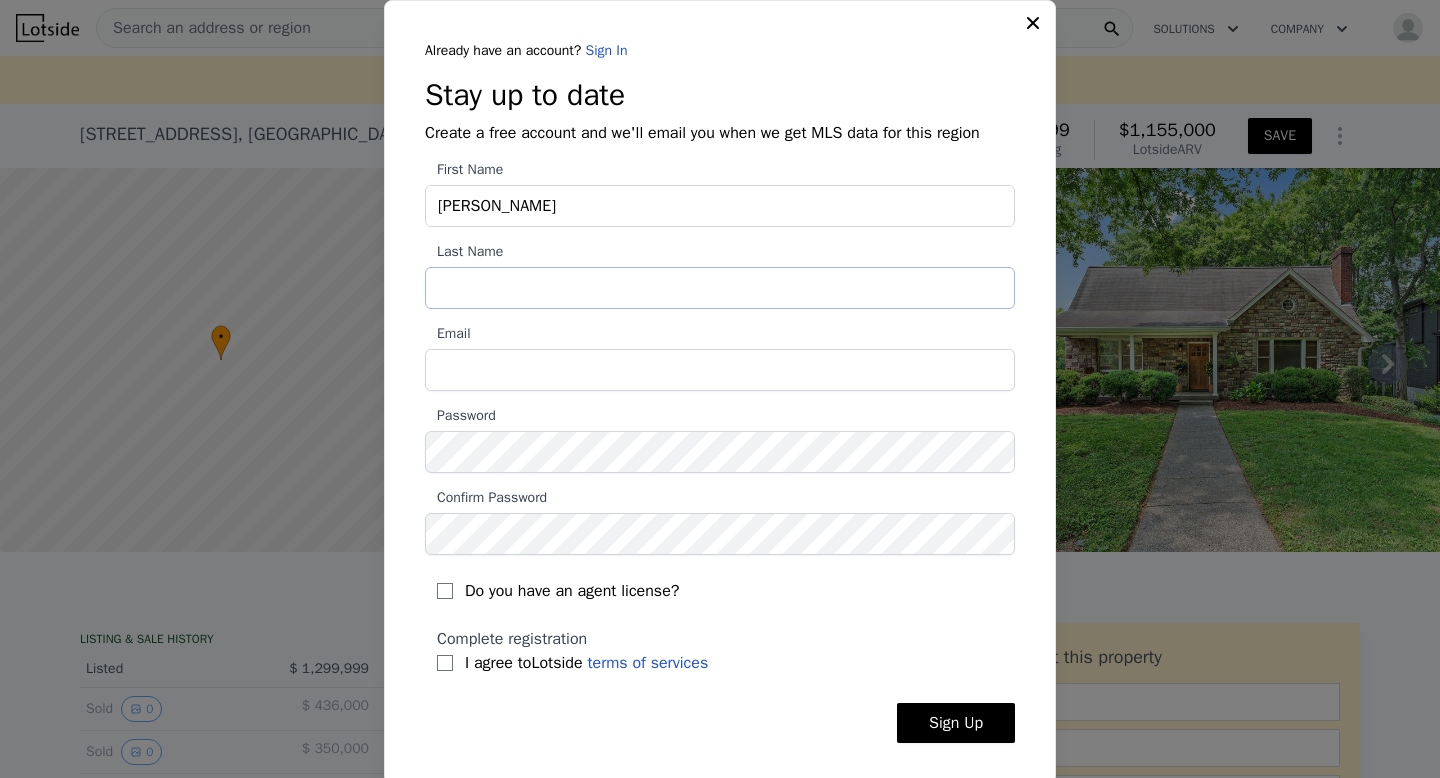 type on "Brown" 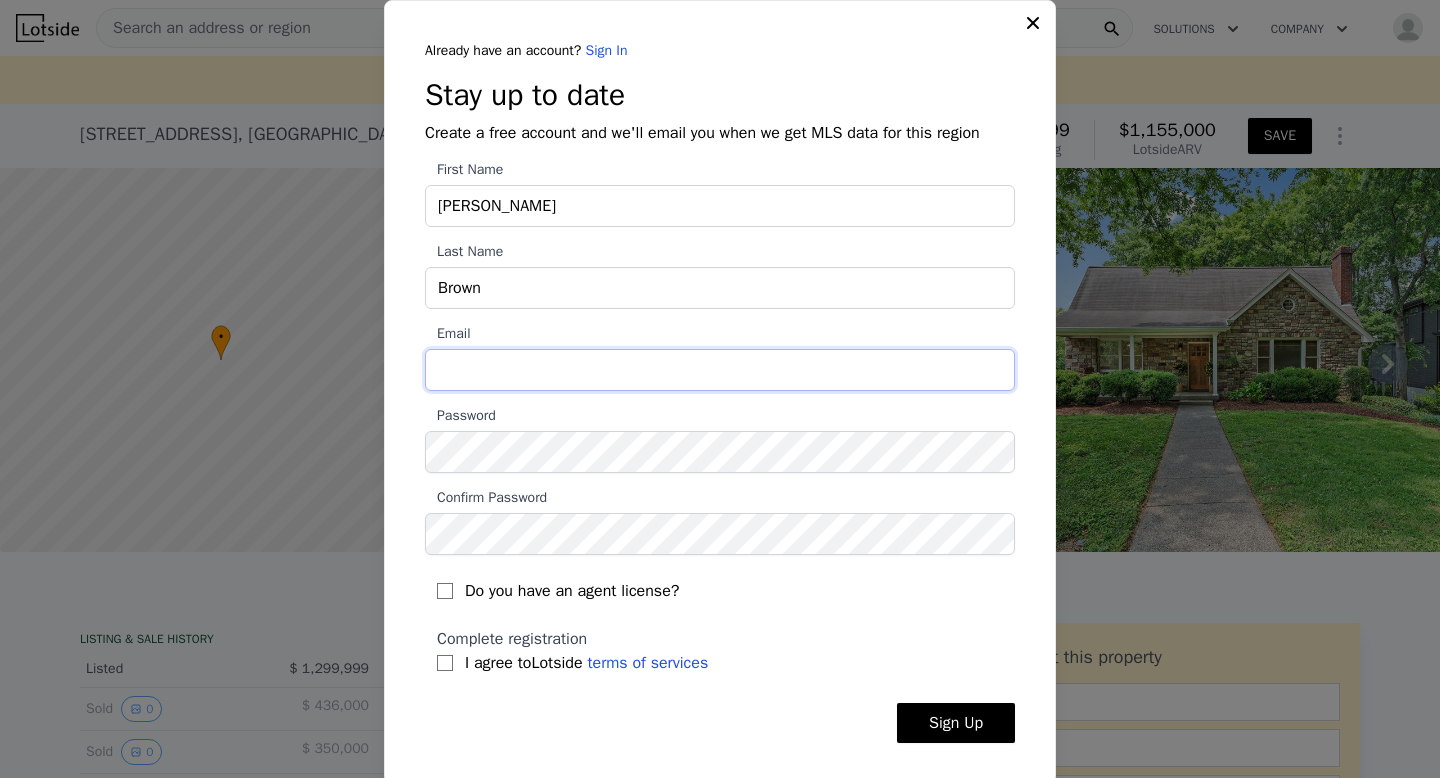 type on "[EMAIL_ADDRESS][DOMAIN_NAME]" 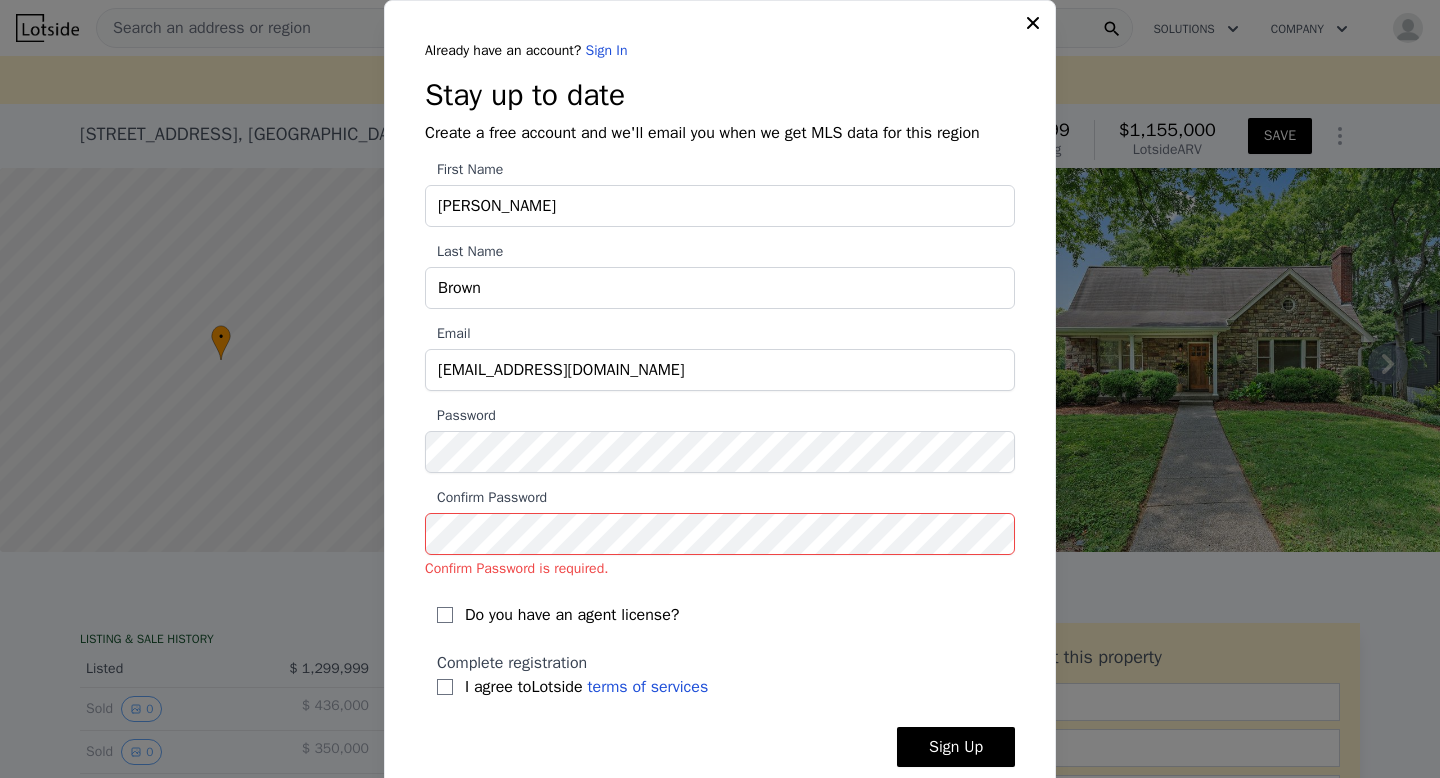 click on "Do you have an agent license?" at bounding box center (720, 609) 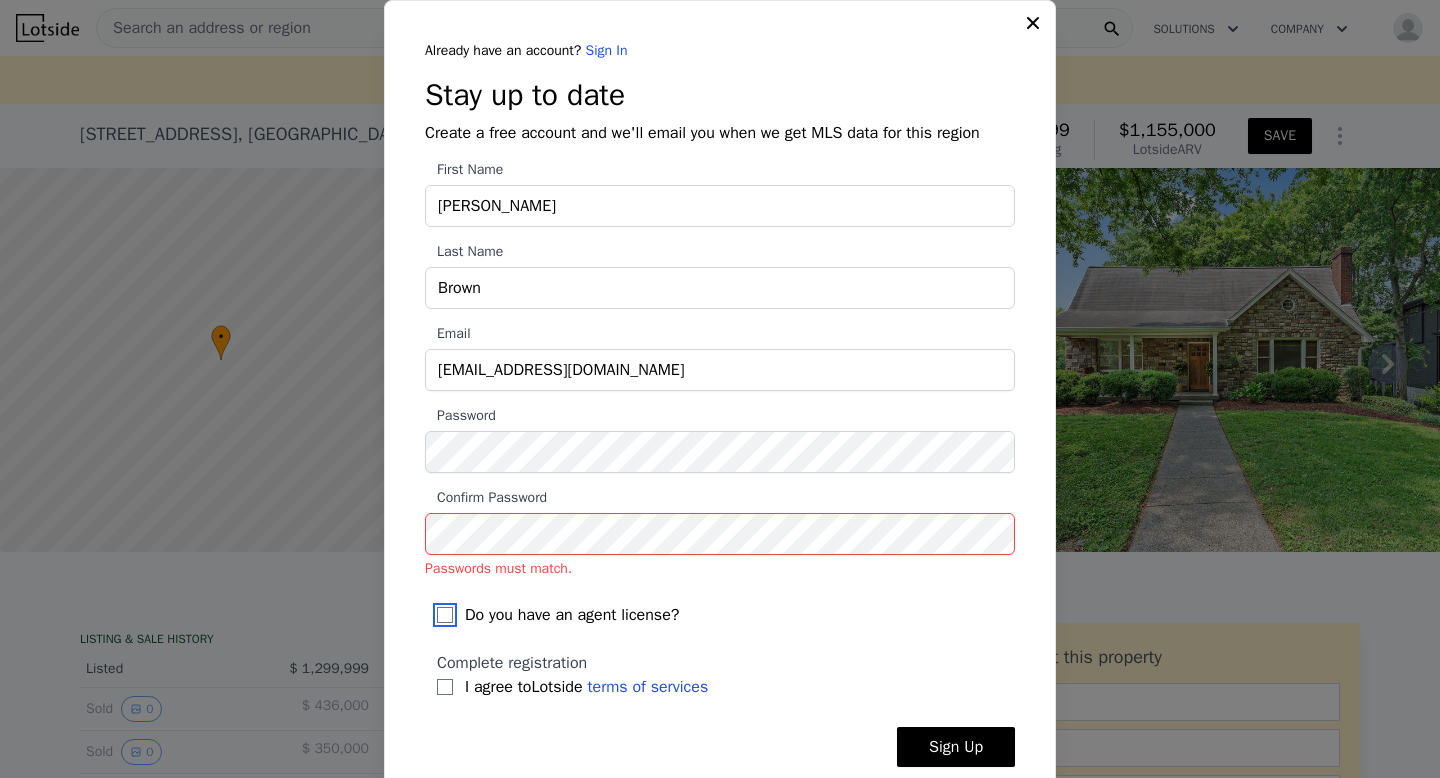 click on "Do you have an agent license?" at bounding box center (445, 615) 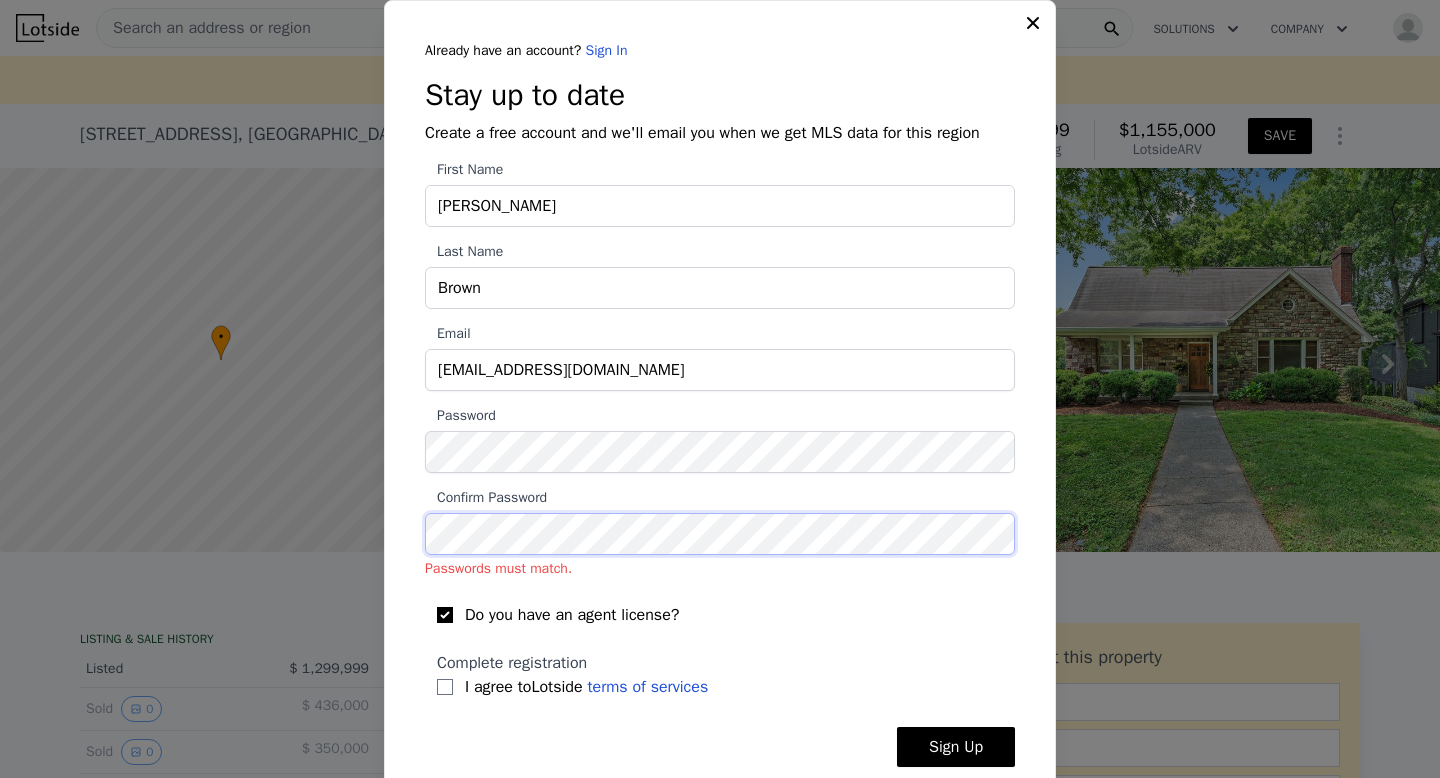 click on "​ Already have an account?   Sign In Stay up to date Create a free account and we'll email you when we get MLS data for this region First Name Josh Last Name Brown Email kindredhomebuyers@gmail.com Password Confirm Password Passwords must match. Do you have an agent license? Complete registration I agree to  Lotside   terms of services Sign Up" at bounding box center [720, 404] 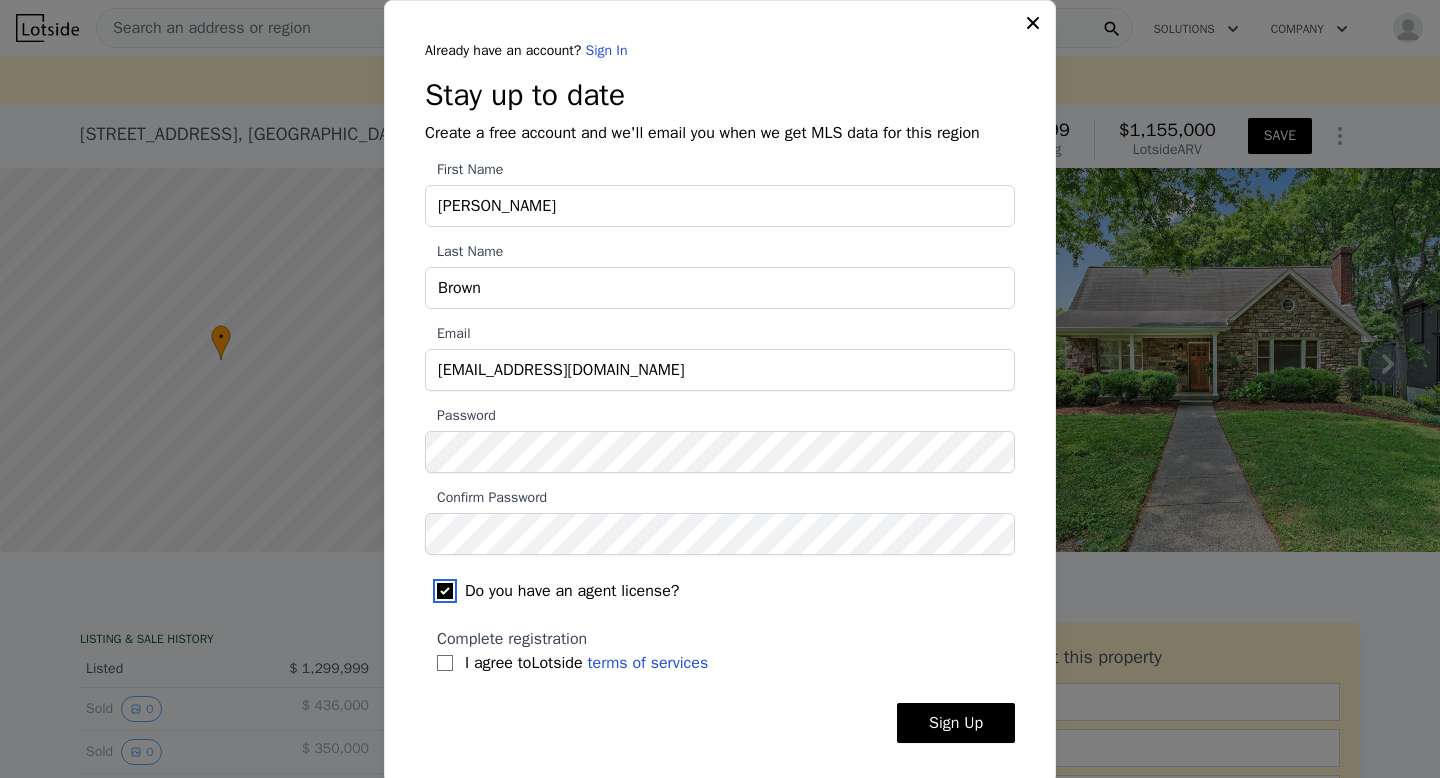 click on "Do you have an agent license?" at bounding box center [445, 591] 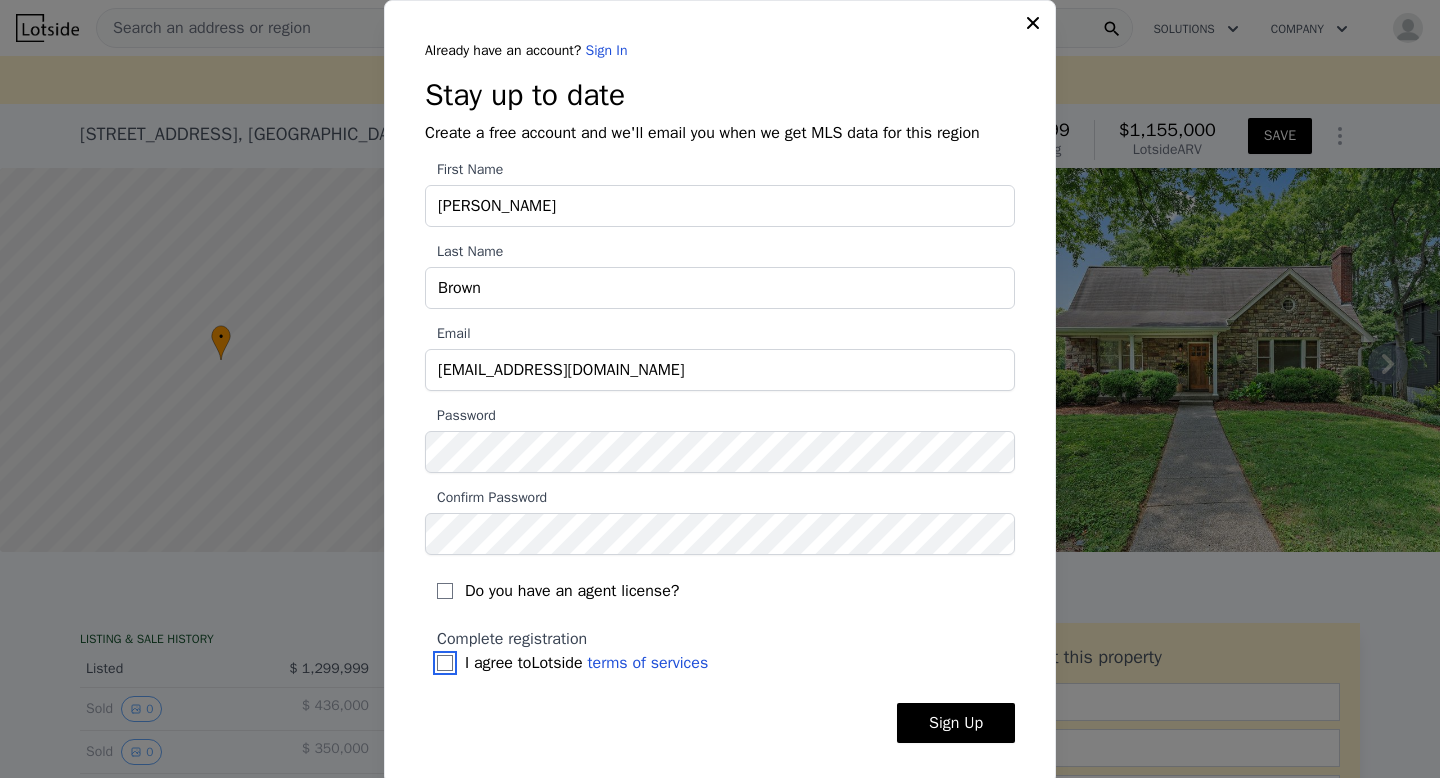 click on "I agree to  Lotside   terms of services" at bounding box center [445, 663] 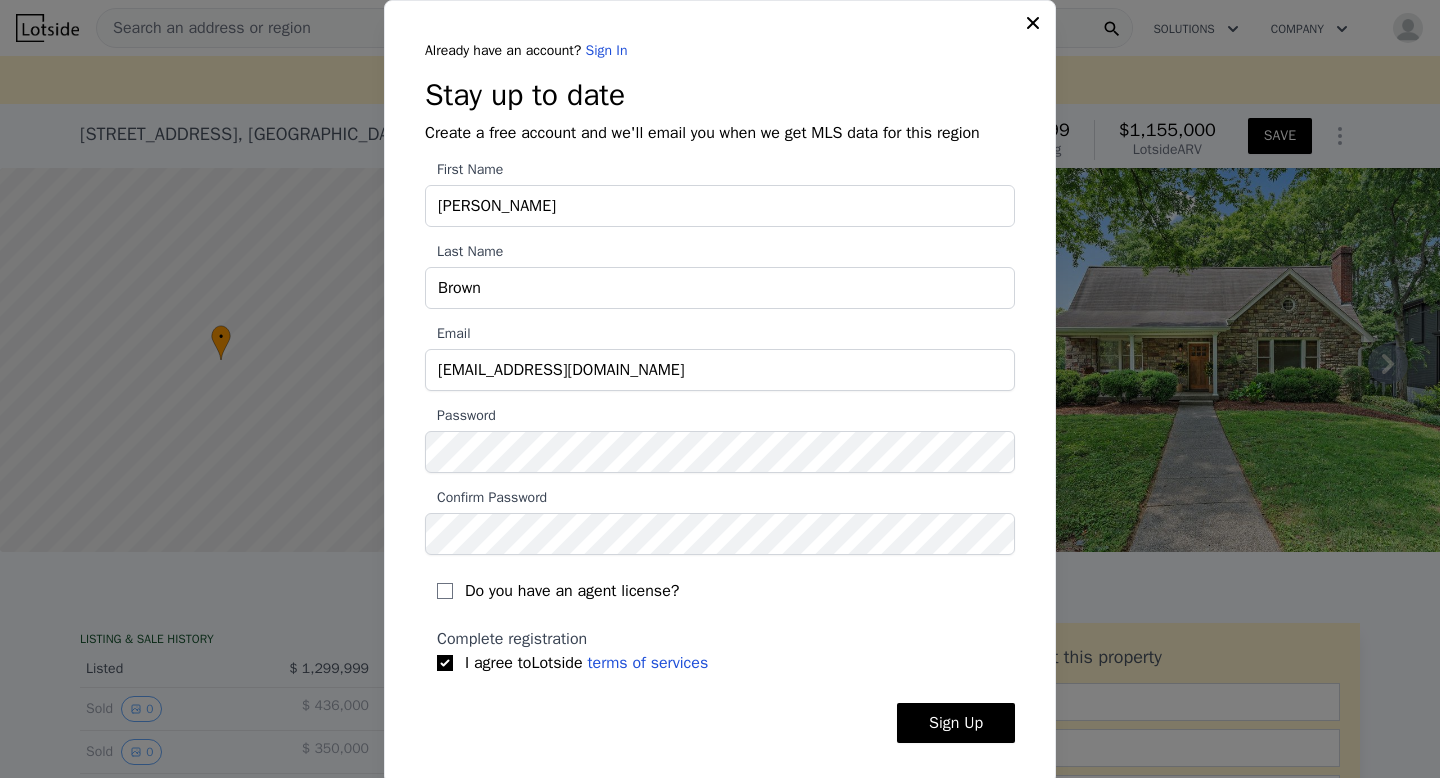 click on "Sign Up" at bounding box center [956, 723] 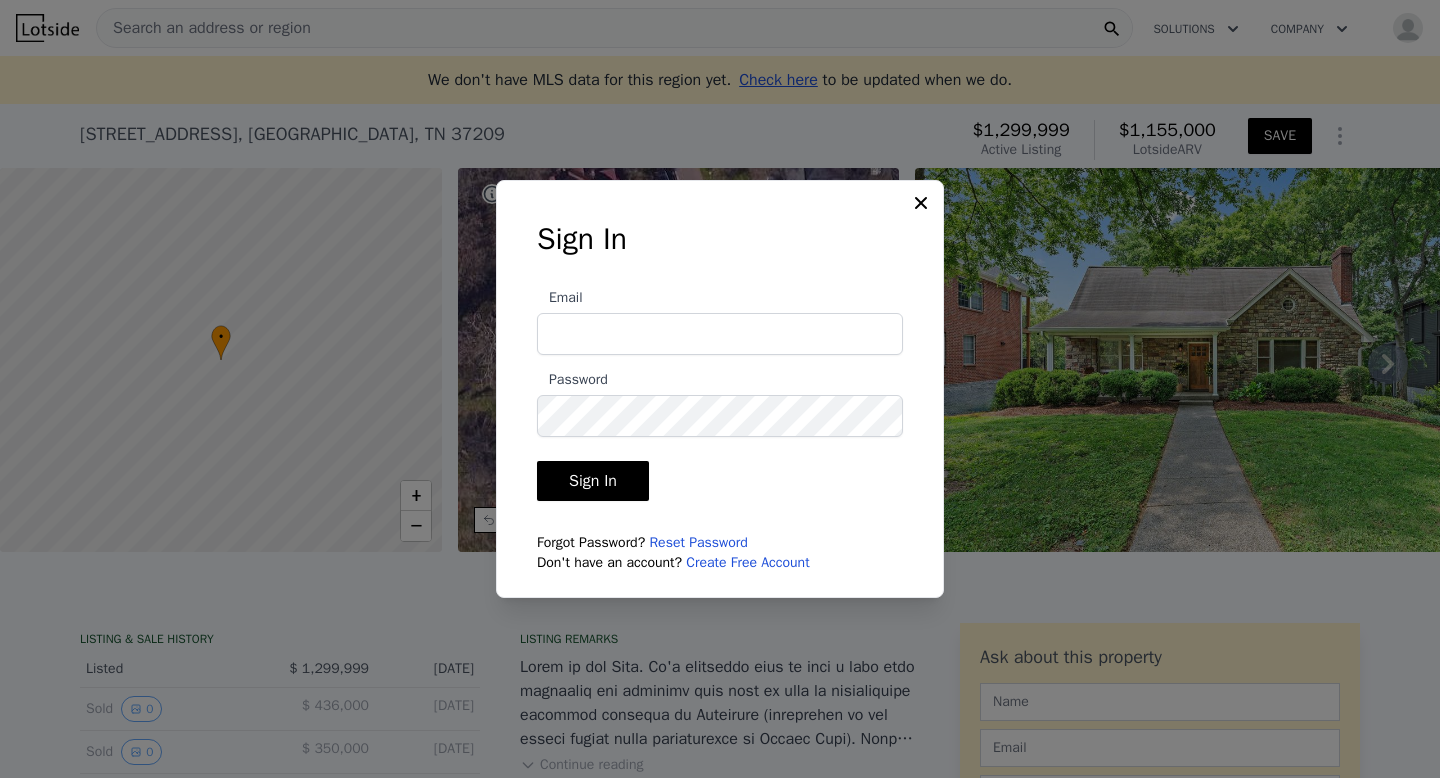 type on "[EMAIL_ADDRESS][DOMAIN_NAME]" 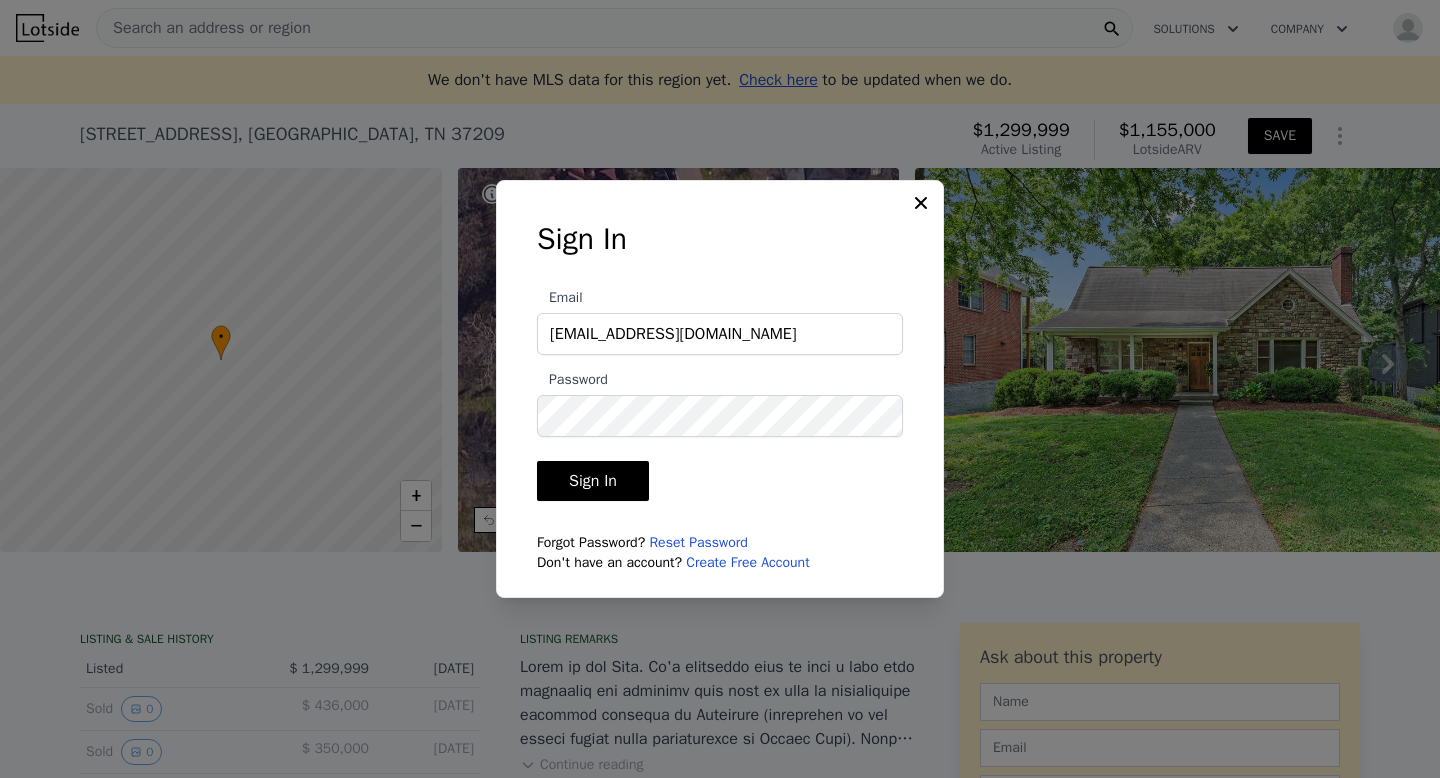 click on "Sign In" at bounding box center [593, 481] 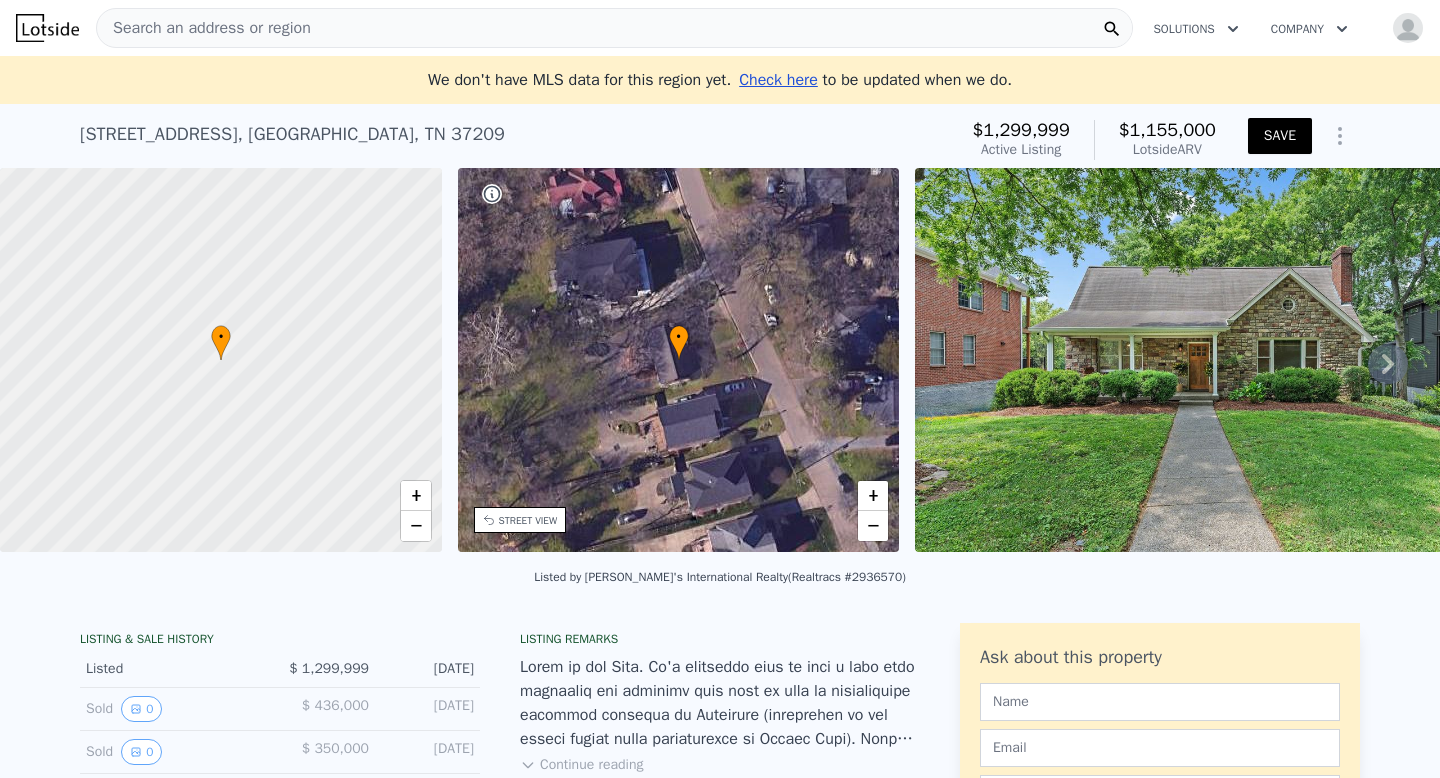 click on "Check here" at bounding box center [778, 80] 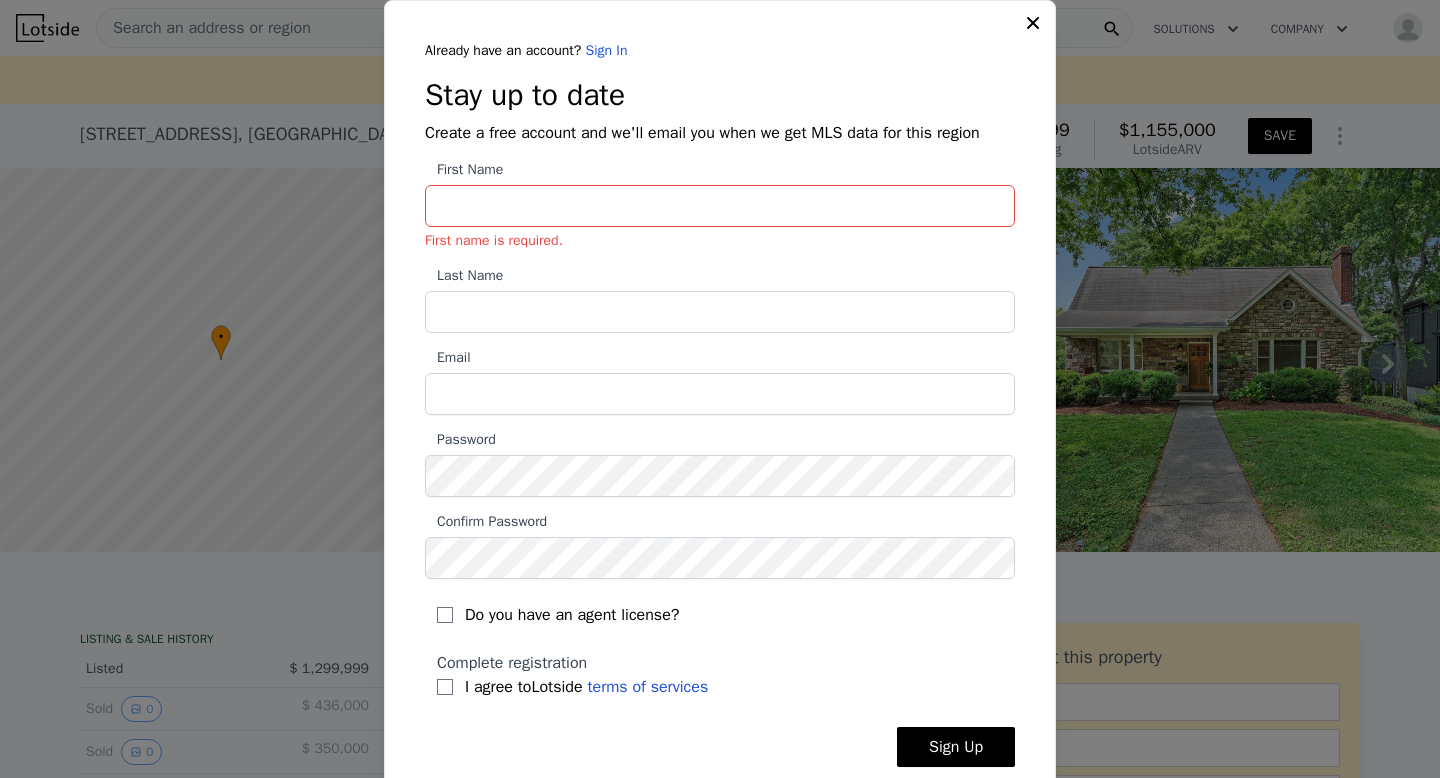 click at bounding box center [1035, 21] 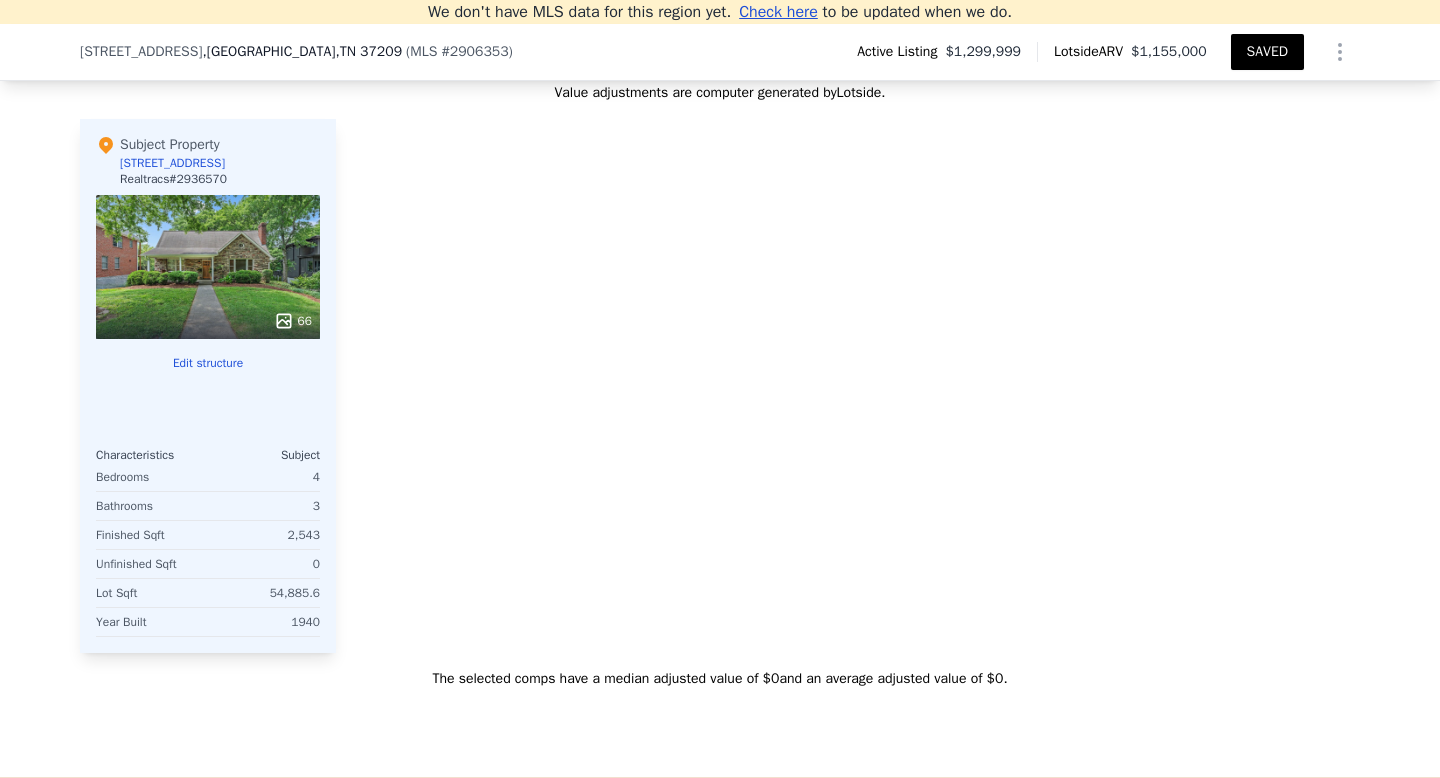 scroll, scrollTop: 2161, scrollLeft: 0, axis: vertical 